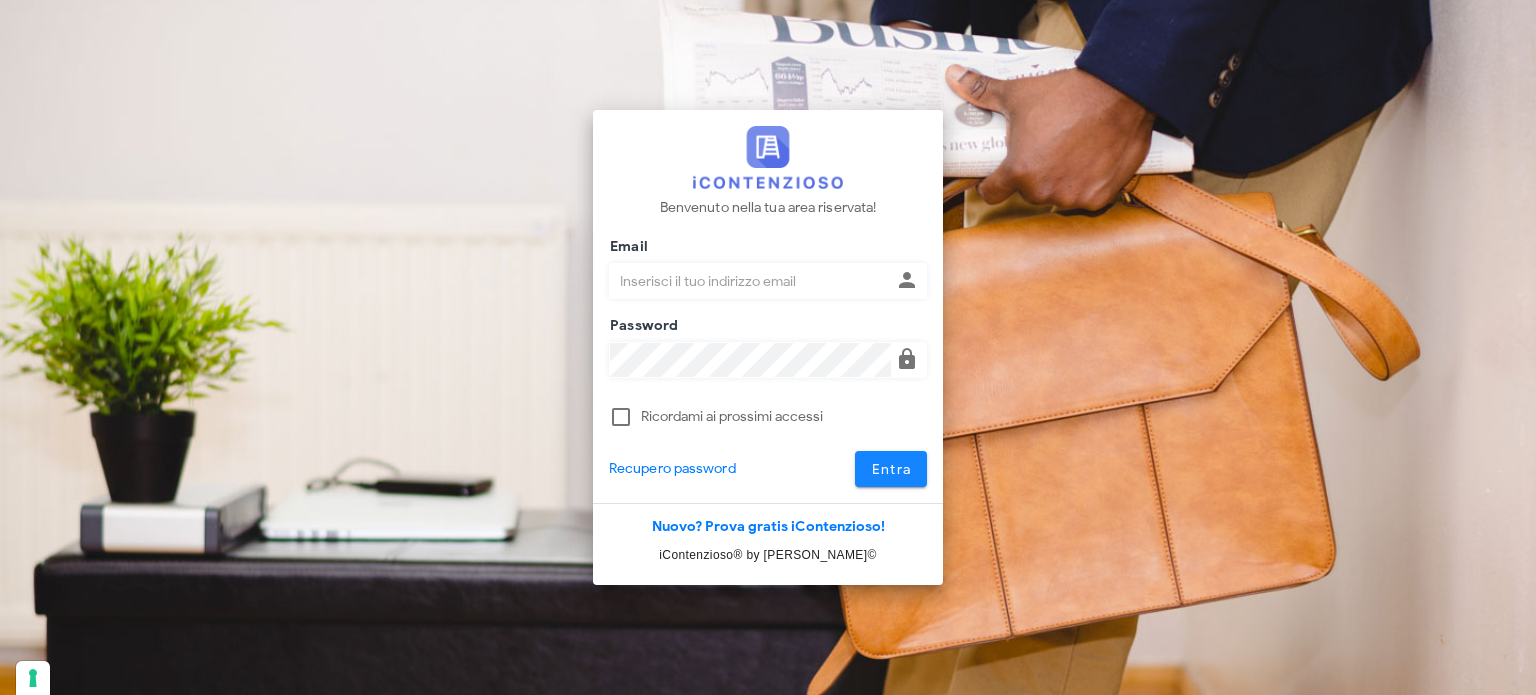 scroll, scrollTop: 0, scrollLeft: 0, axis: both 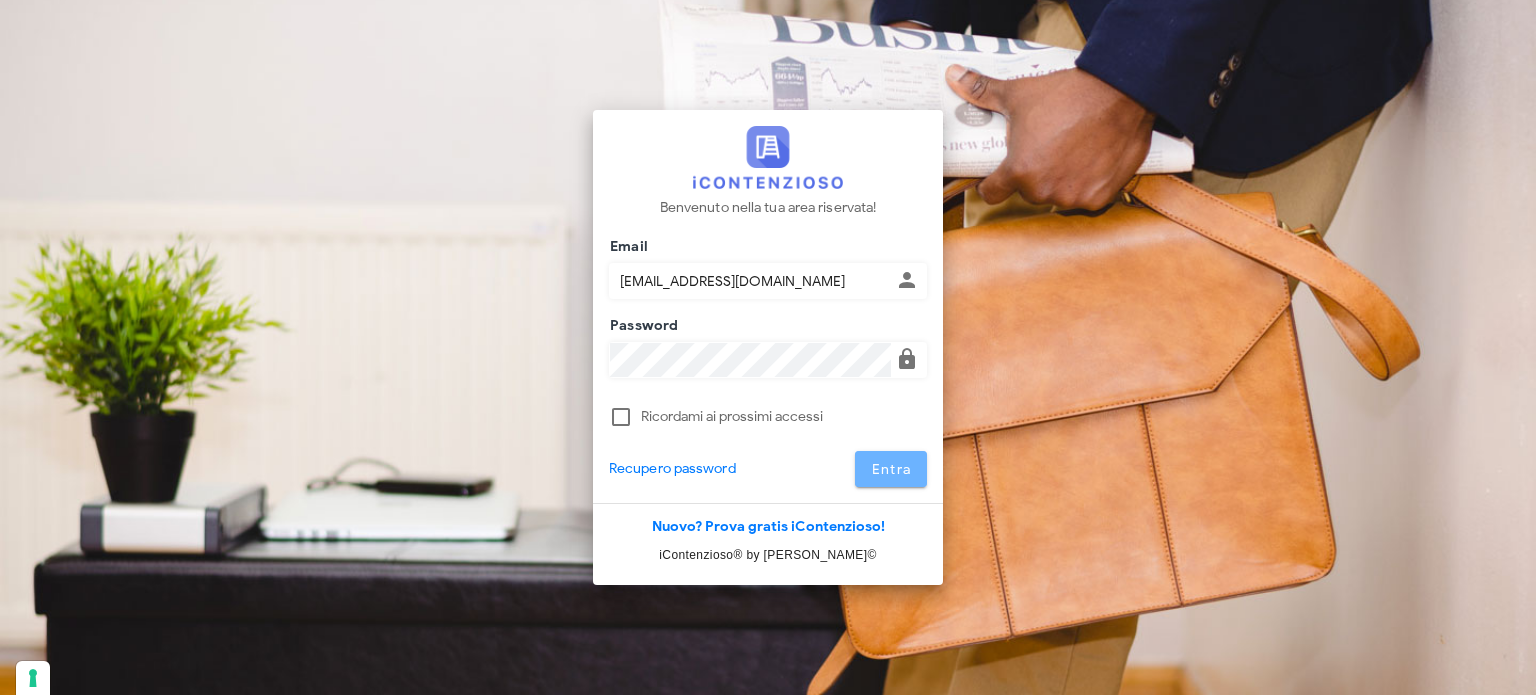 click on "Entra" at bounding box center (891, 469) 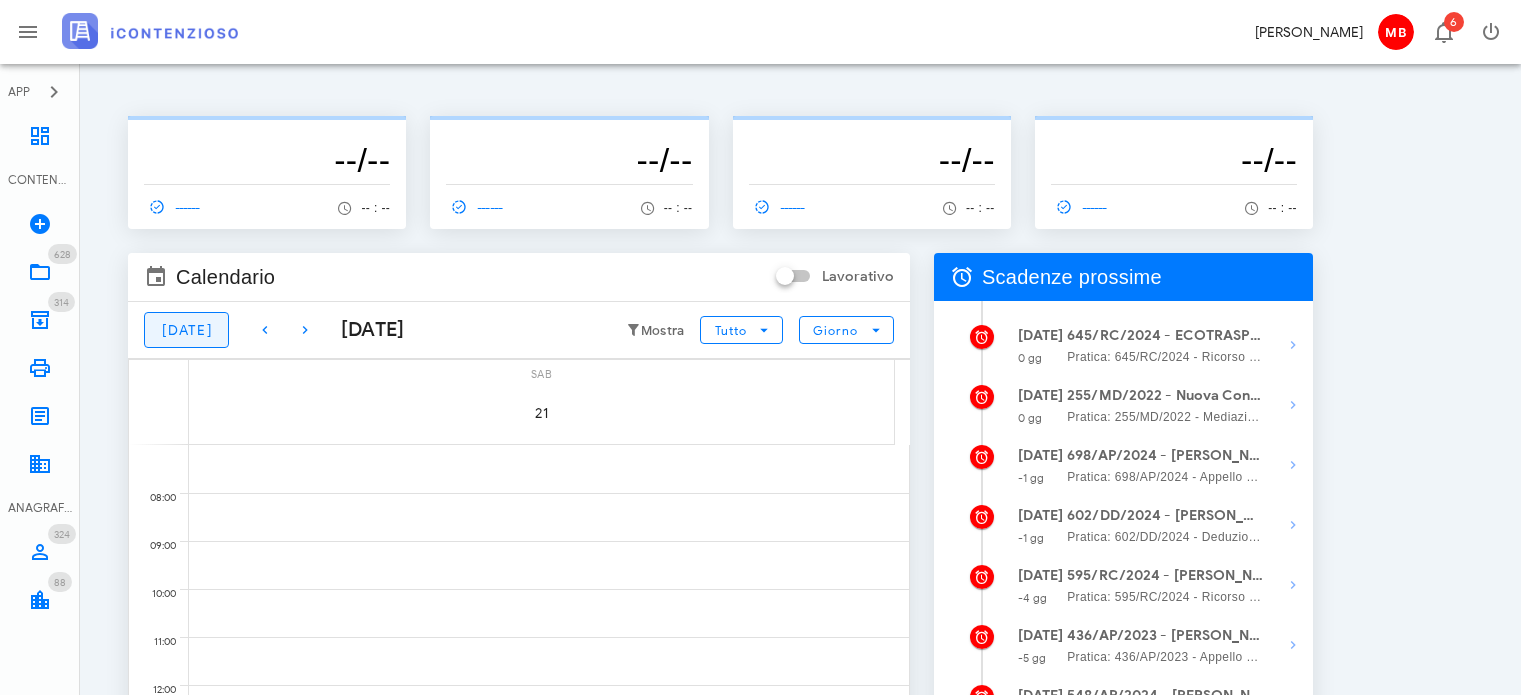scroll, scrollTop: 0, scrollLeft: 0, axis: both 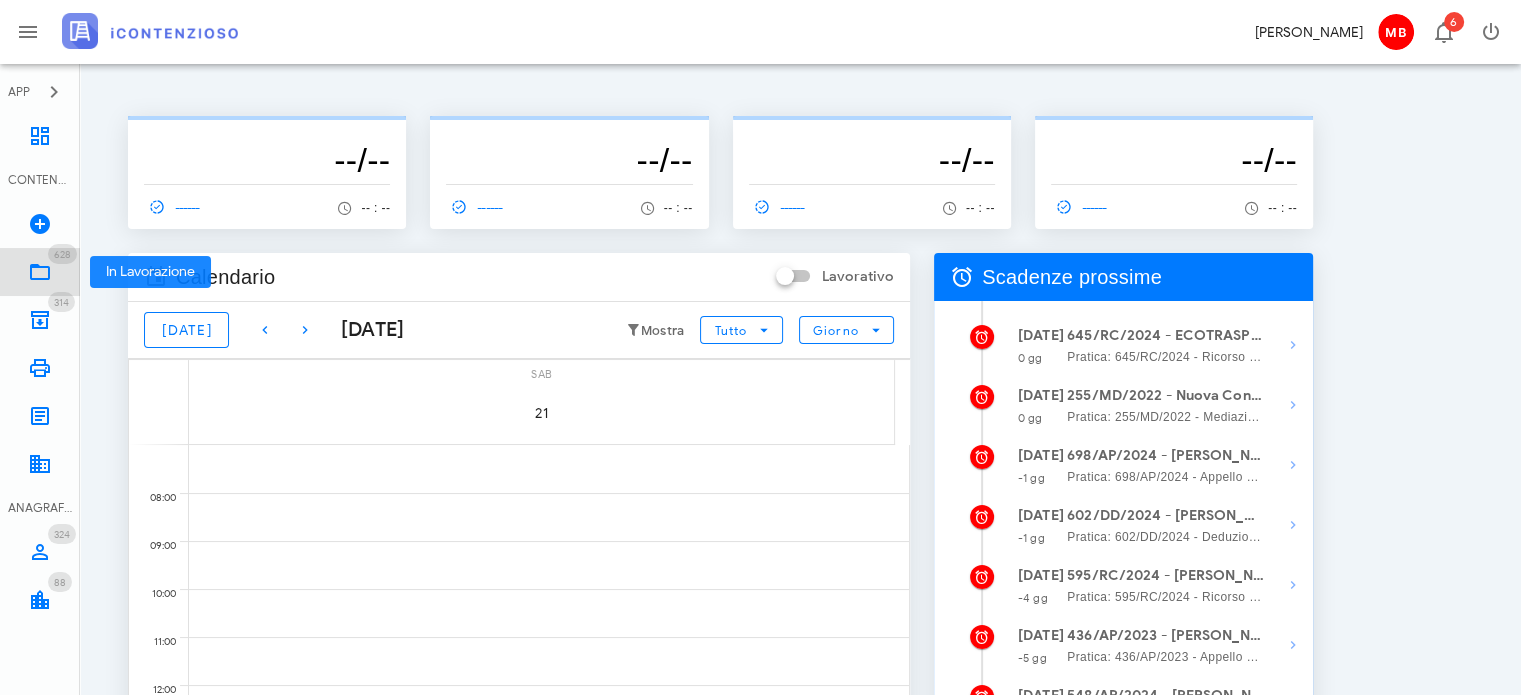 click at bounding box center [40, 272] 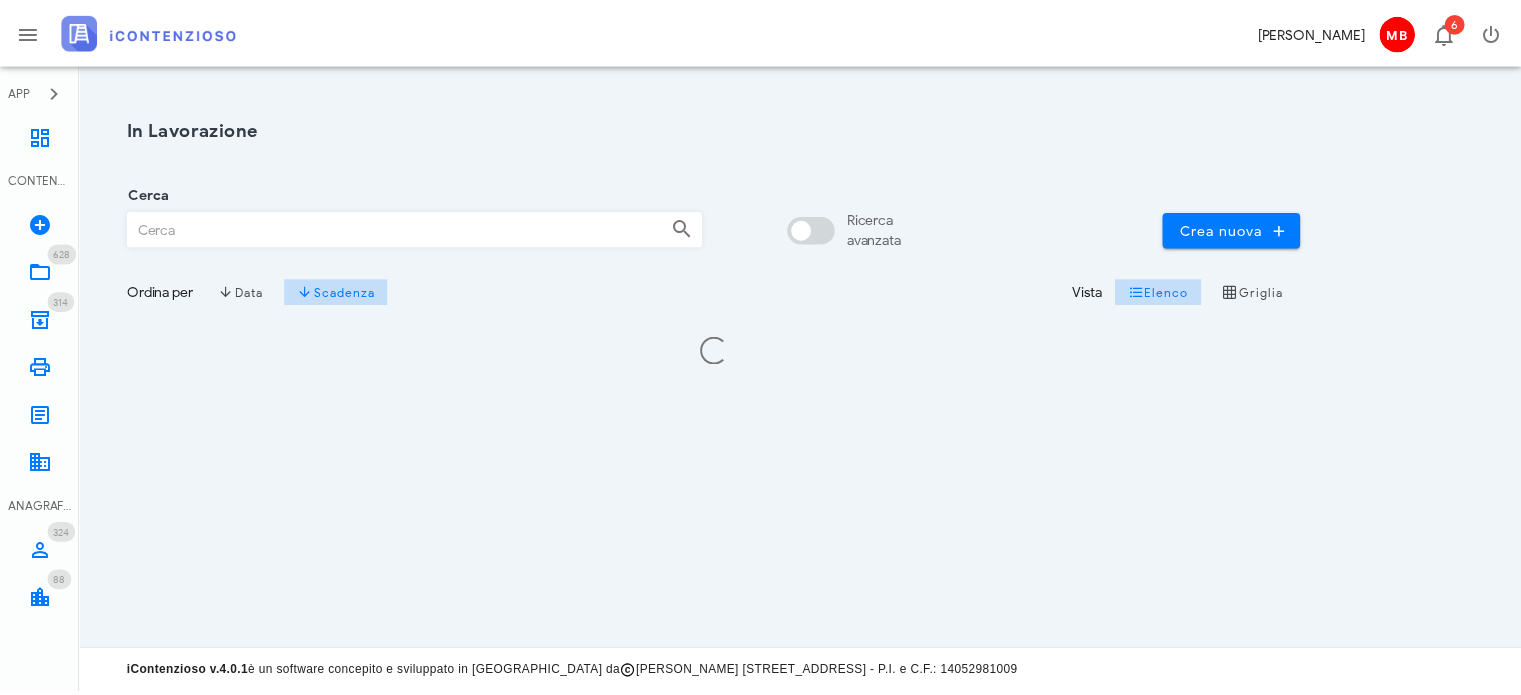 scroll, scrollTop: 0, scrollLeft: 0, axis: both 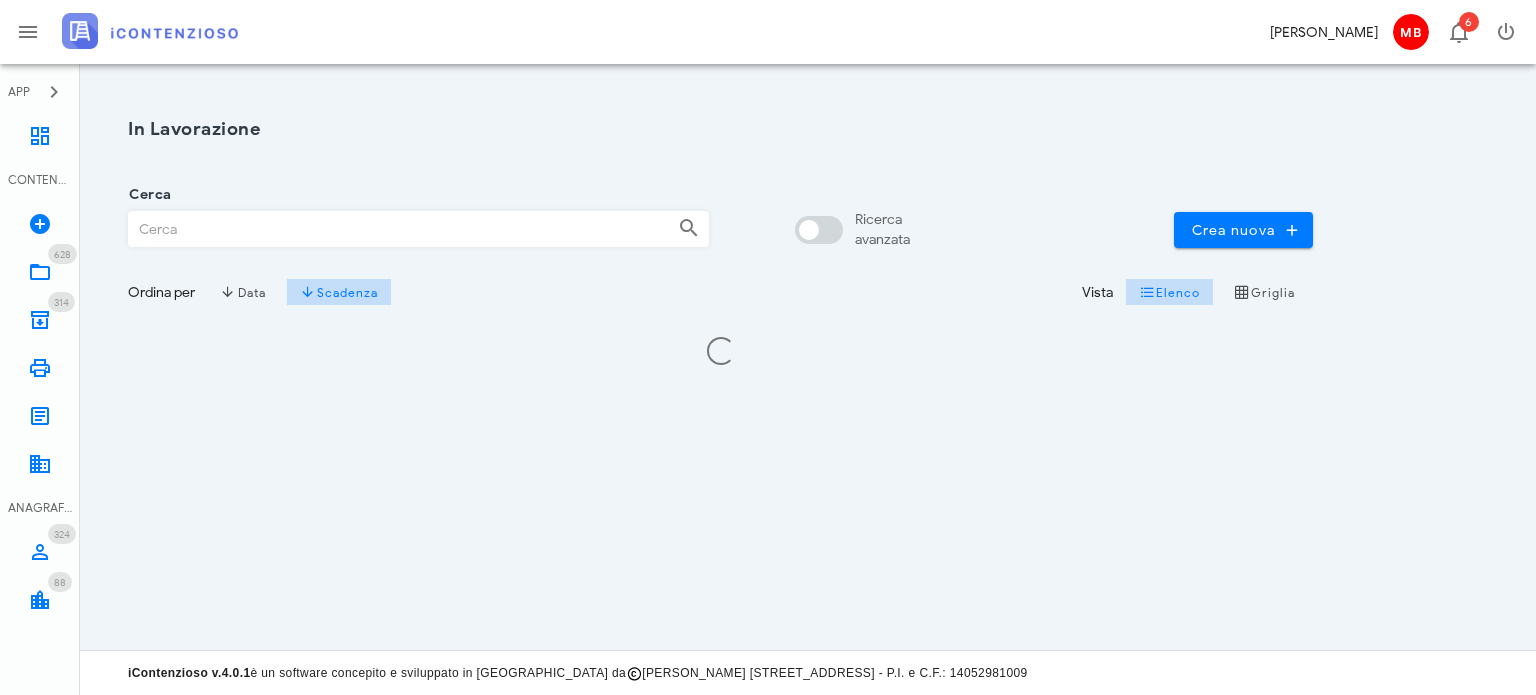 click on "Cerca" at bounding box center (395, 229) 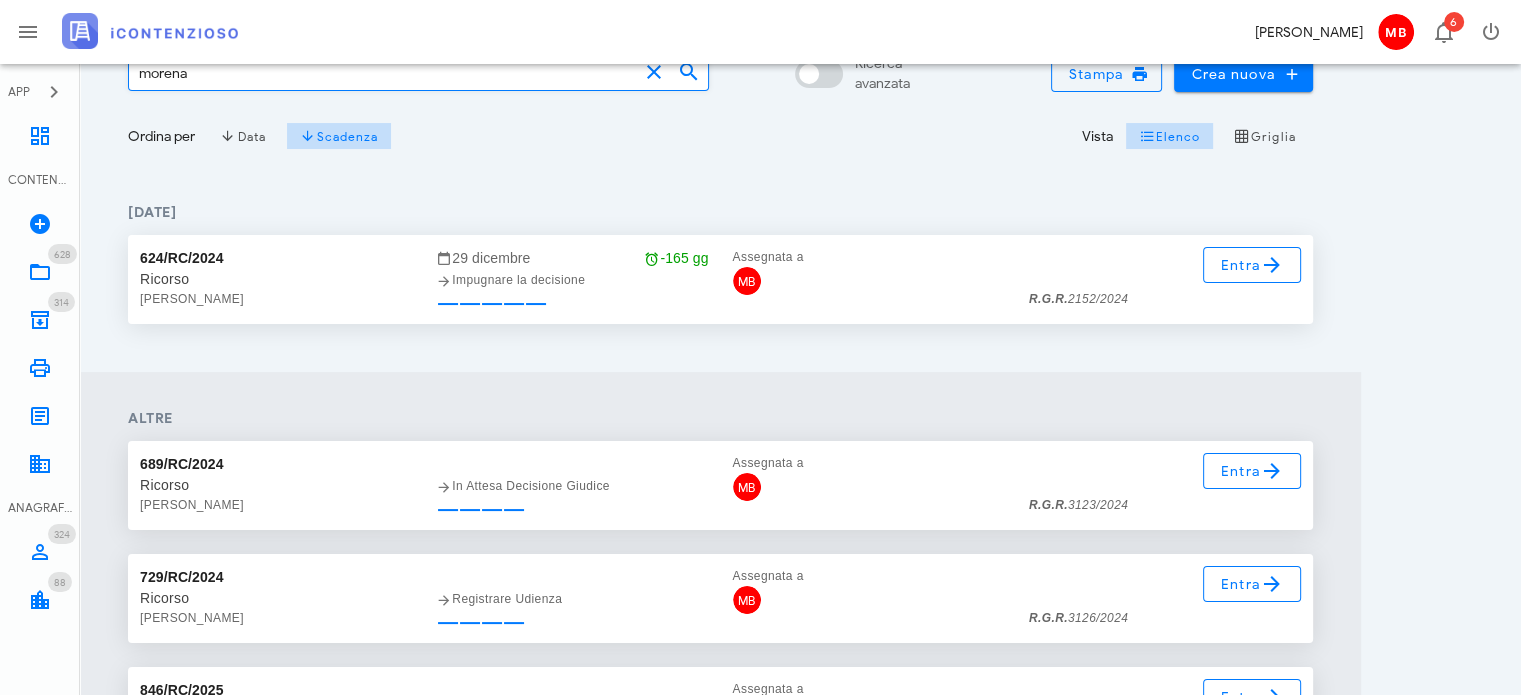 scroll, scrollTop: 300, scrollLeft: 0, axis: vertical 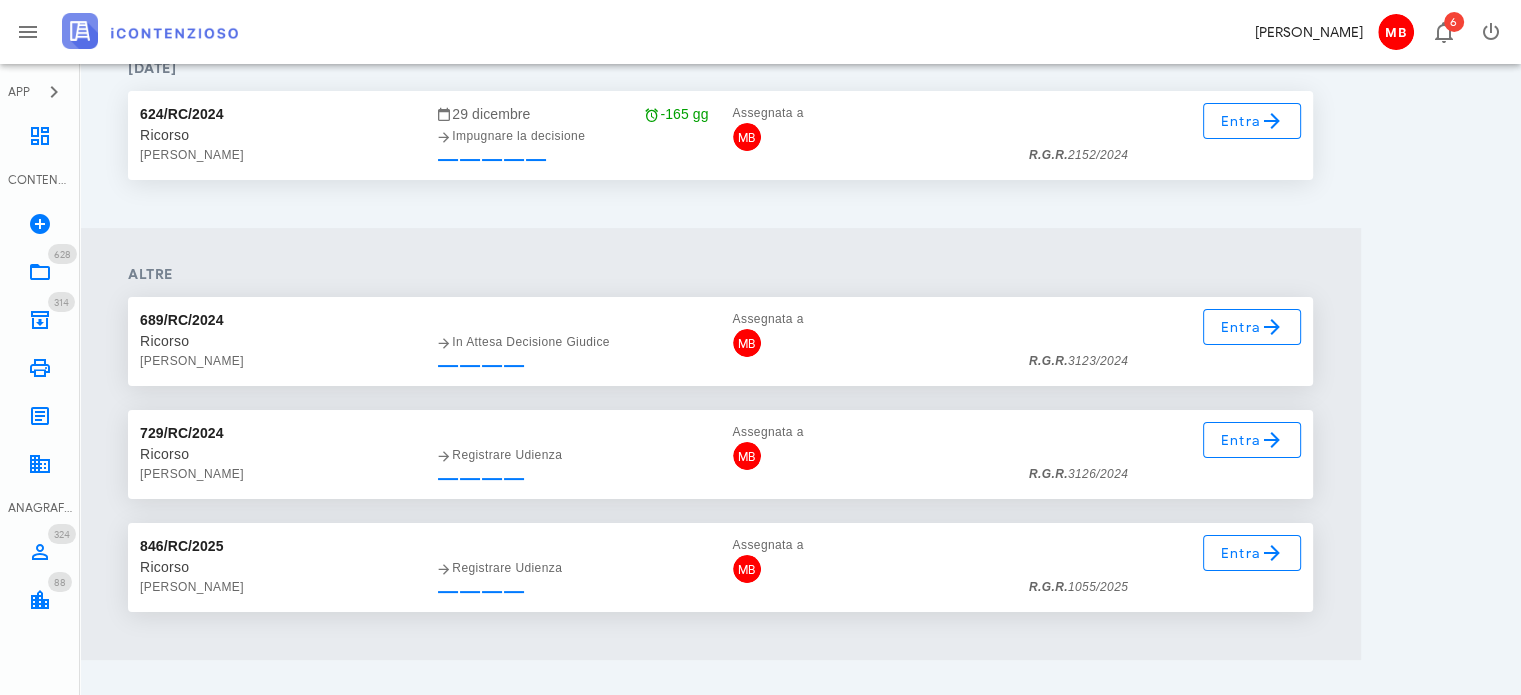 type on "morena" 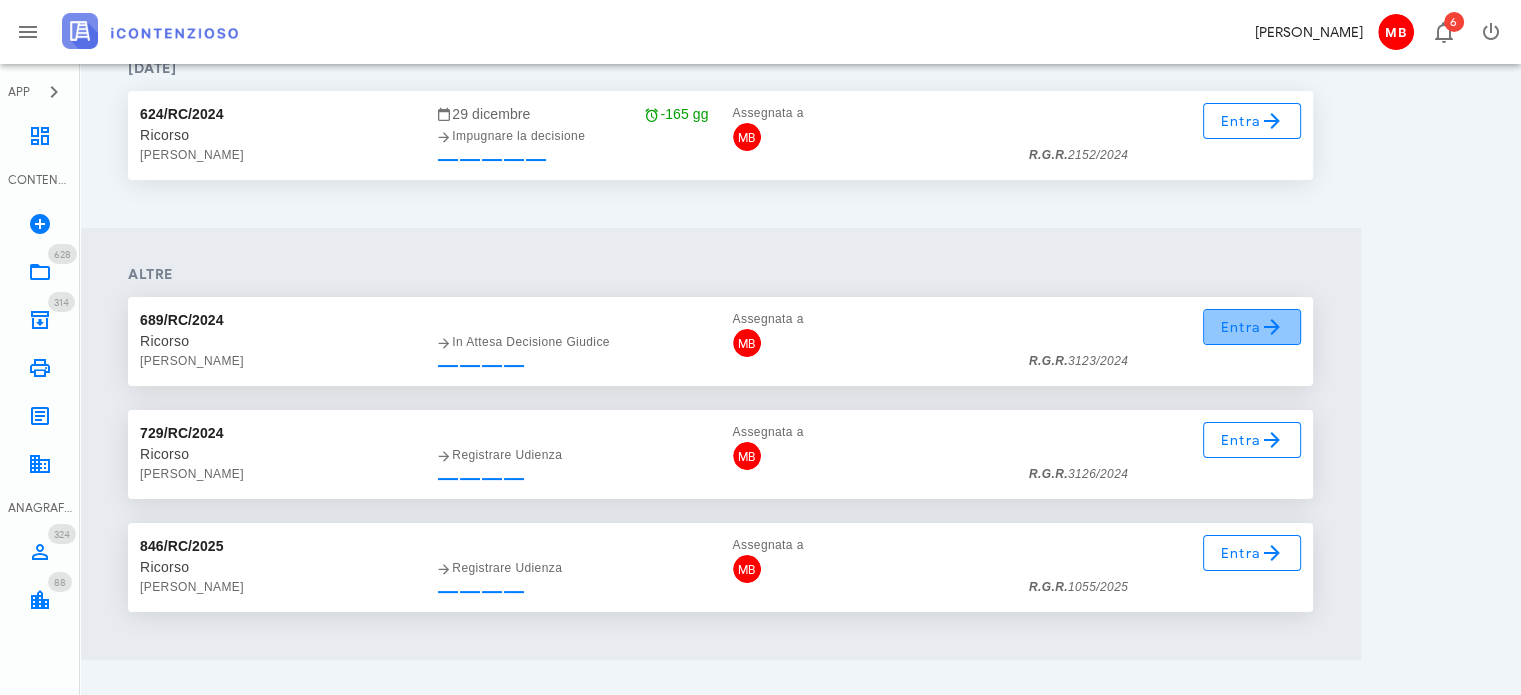 click on "Entra" at bounding box center [1252, 327] 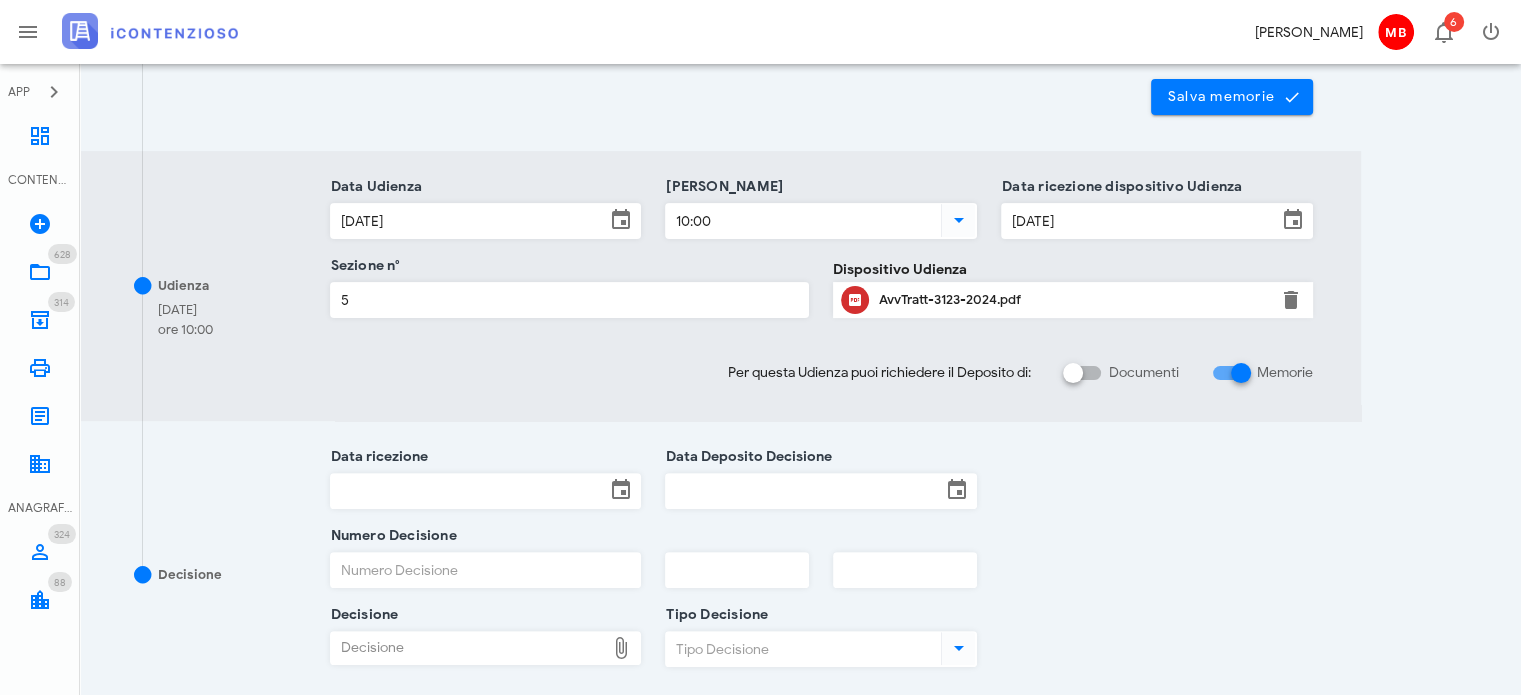 scroll, scrollTop: 600, scrollLeft: 0, axis: vertical 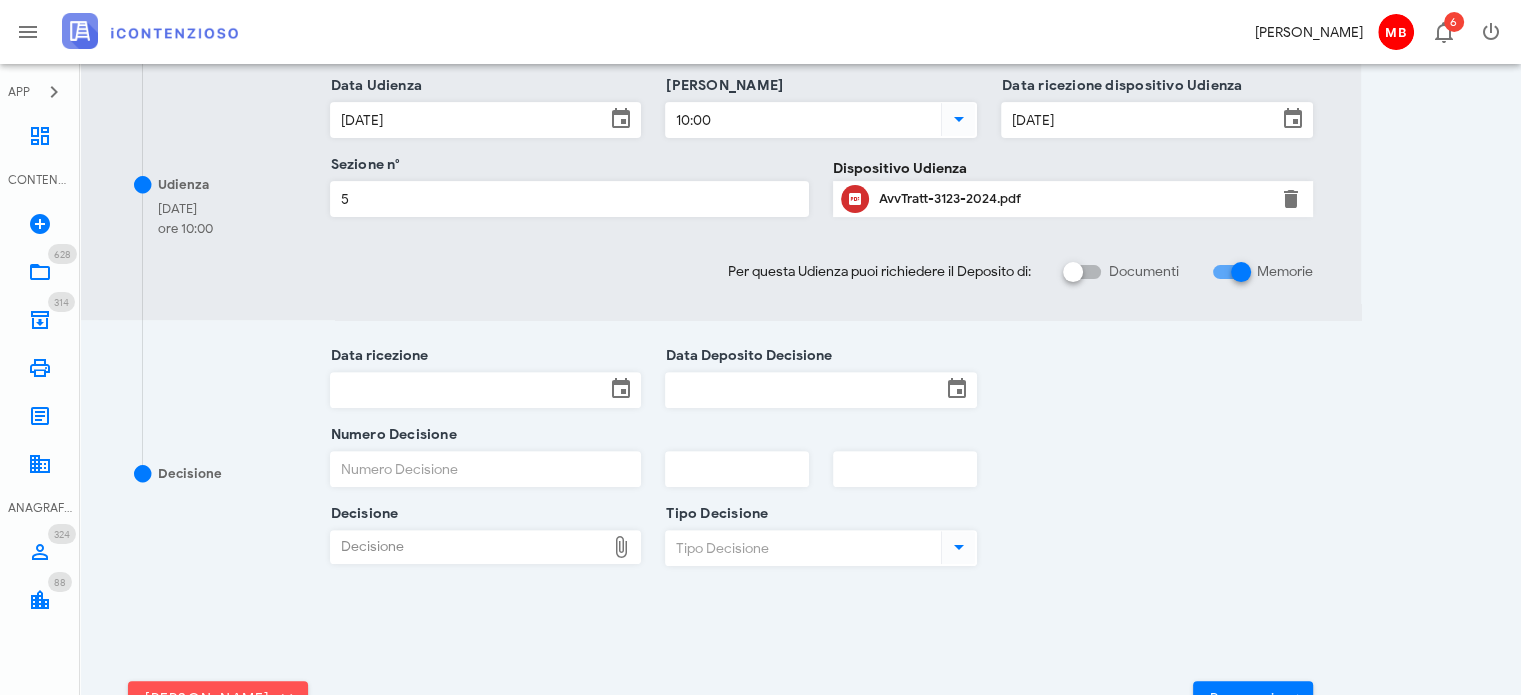 click on "Decisione" at bounding box center (468, 547) 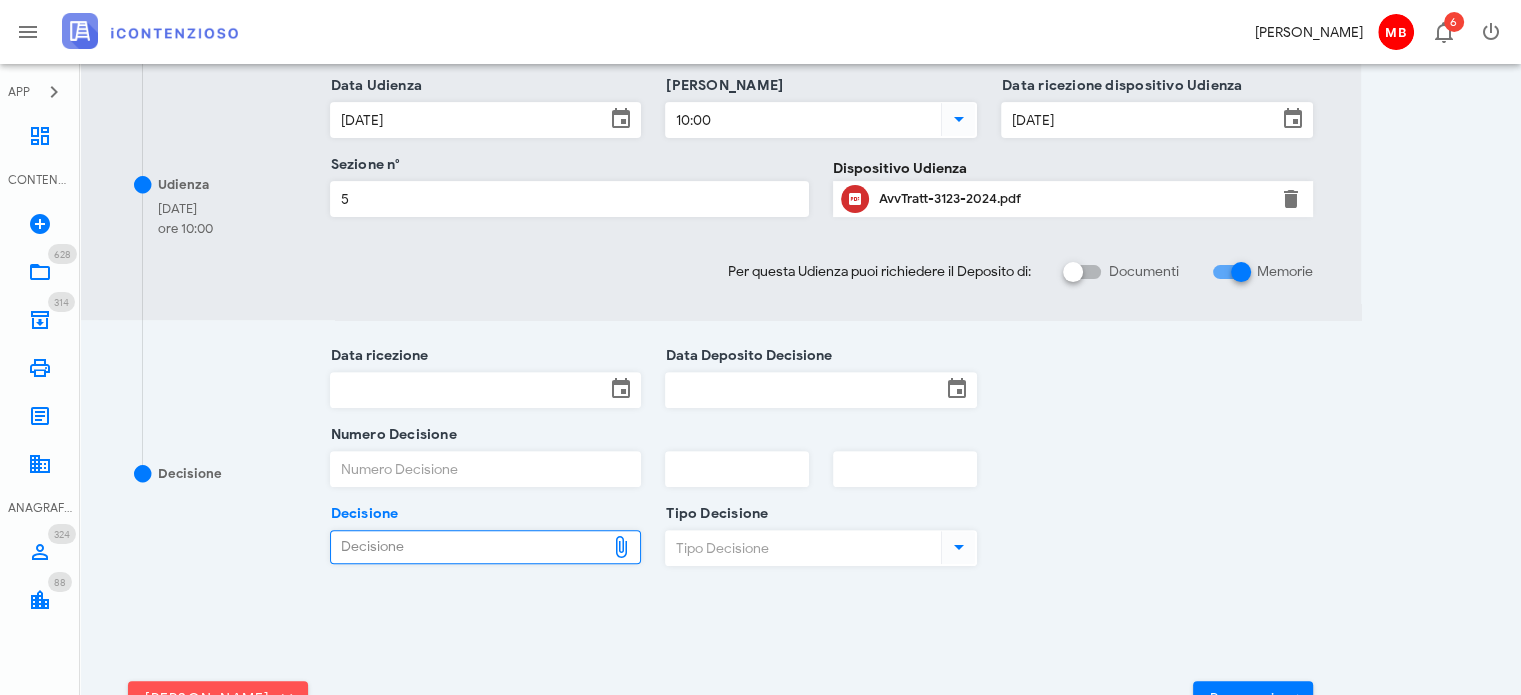 type on "C:\fakepath\Sentenza_RG_003123_2024_UD_07072025.pdf" 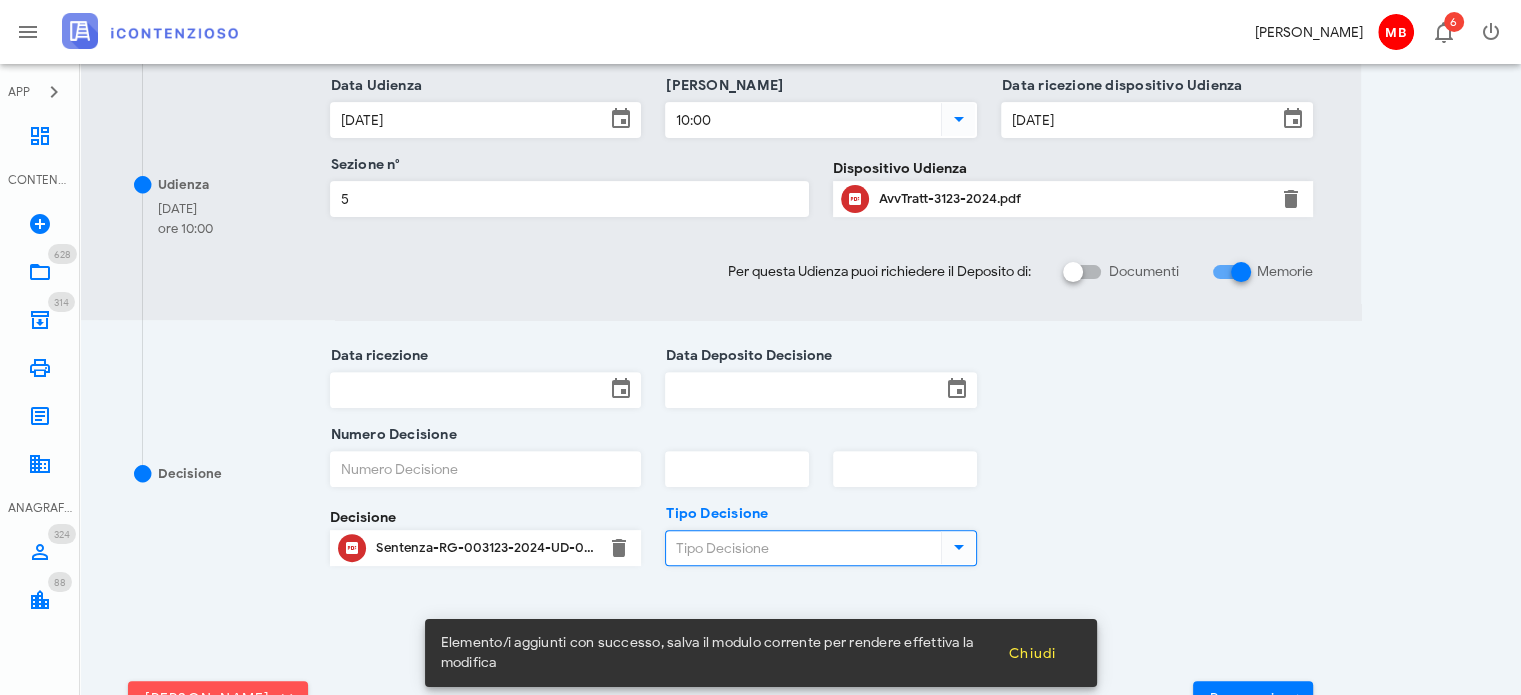 click on "Tipo Decisione" at bounding box center (801, 548) 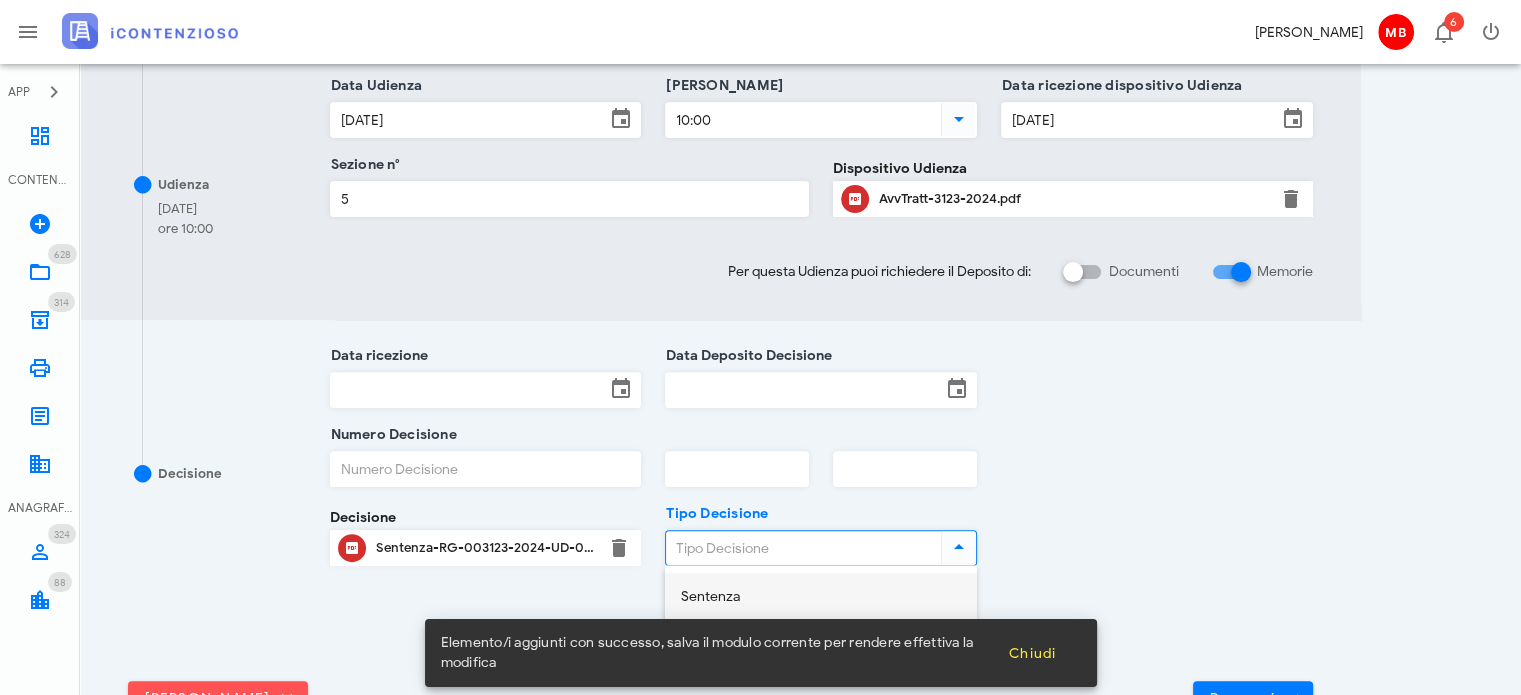 click on "Sentenza" at bounding box center [821, 597] 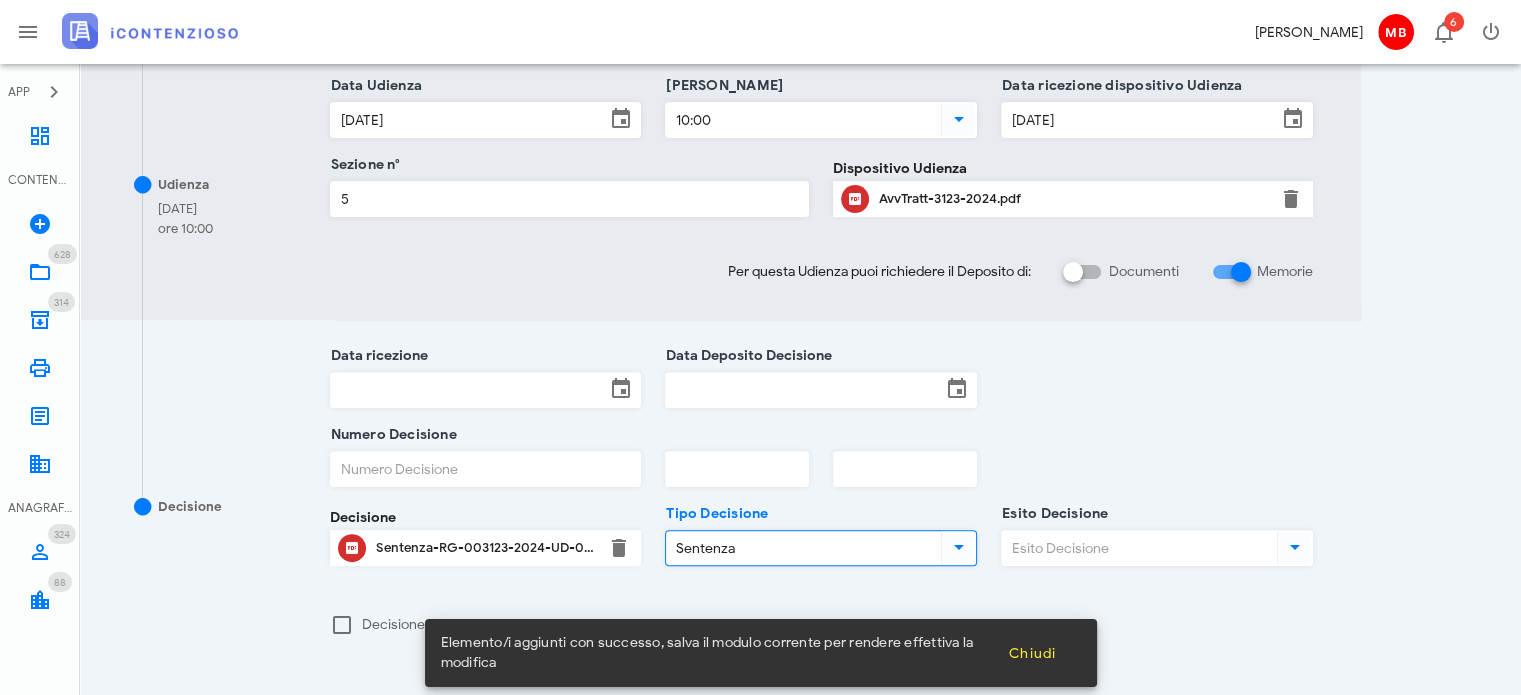 click on "Esito Decisione" at bounding box center (1137, 548) 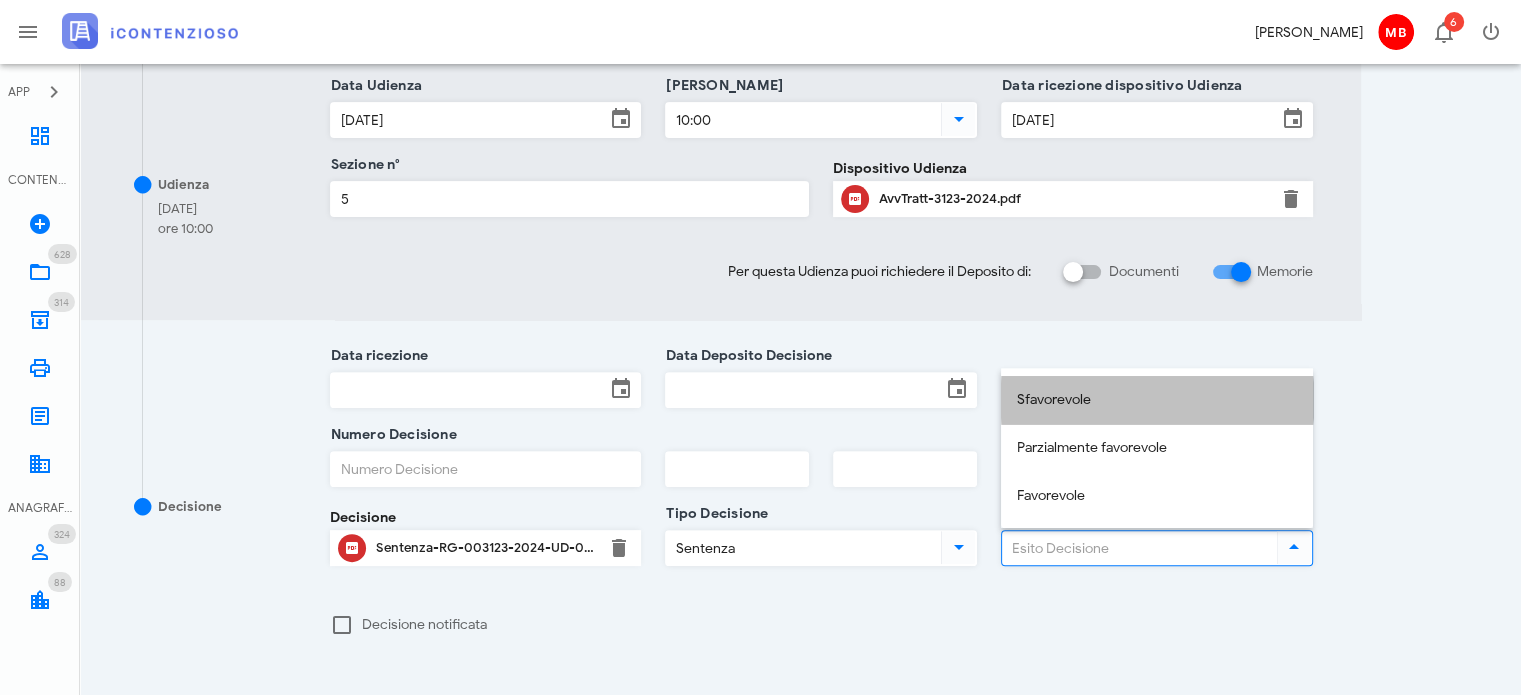click on "Sfavorevole" at bounding box center (1157, 400) 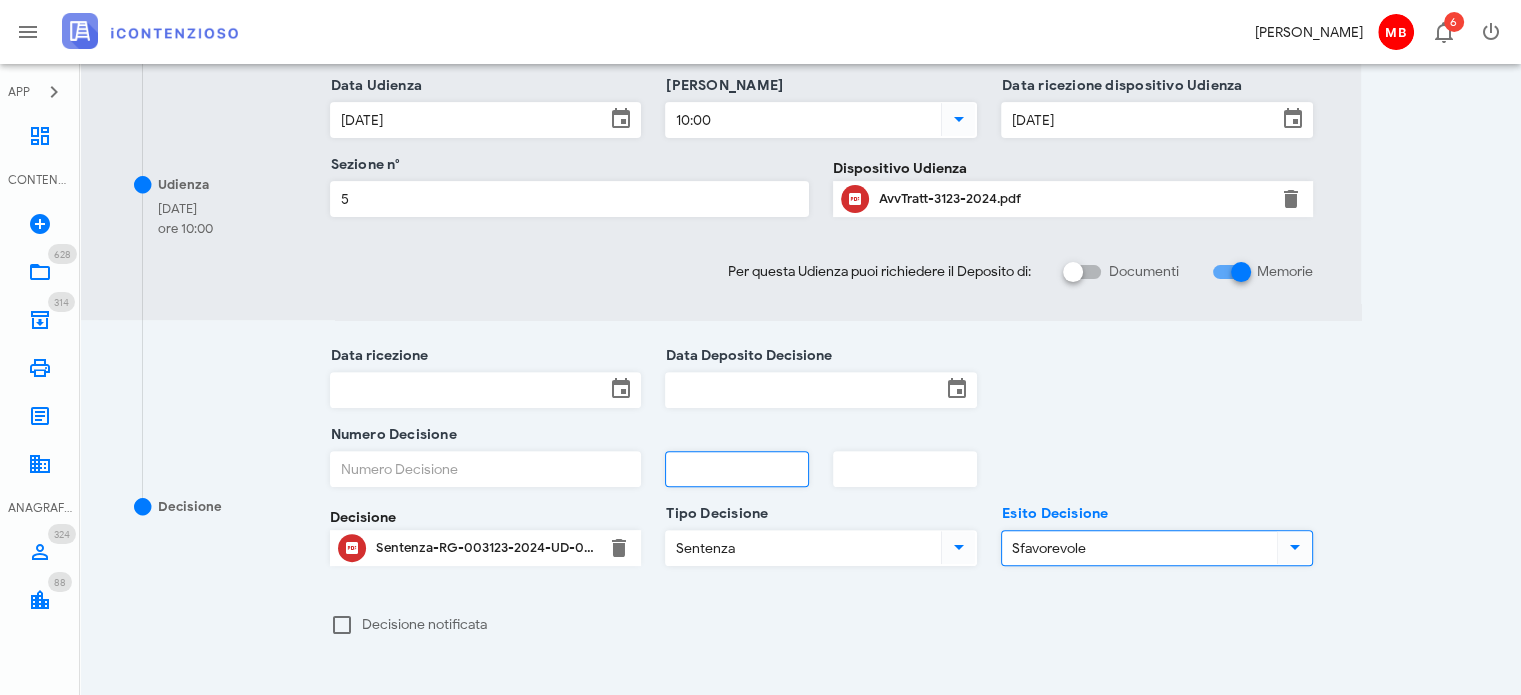 drag, startPoint x: 721, startPoint y: 471, endPoint x: 738, endPoint y: 469, distance: 17.117243 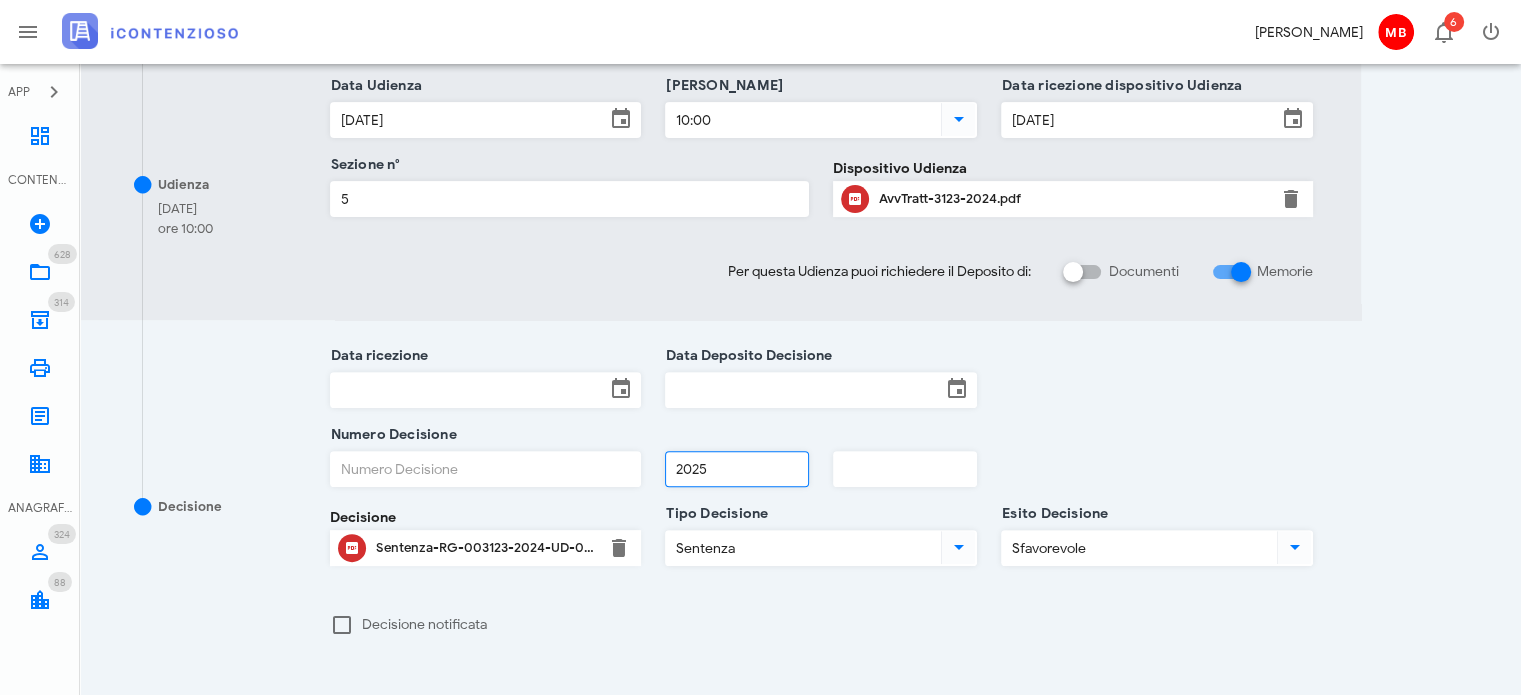 type on "2025" 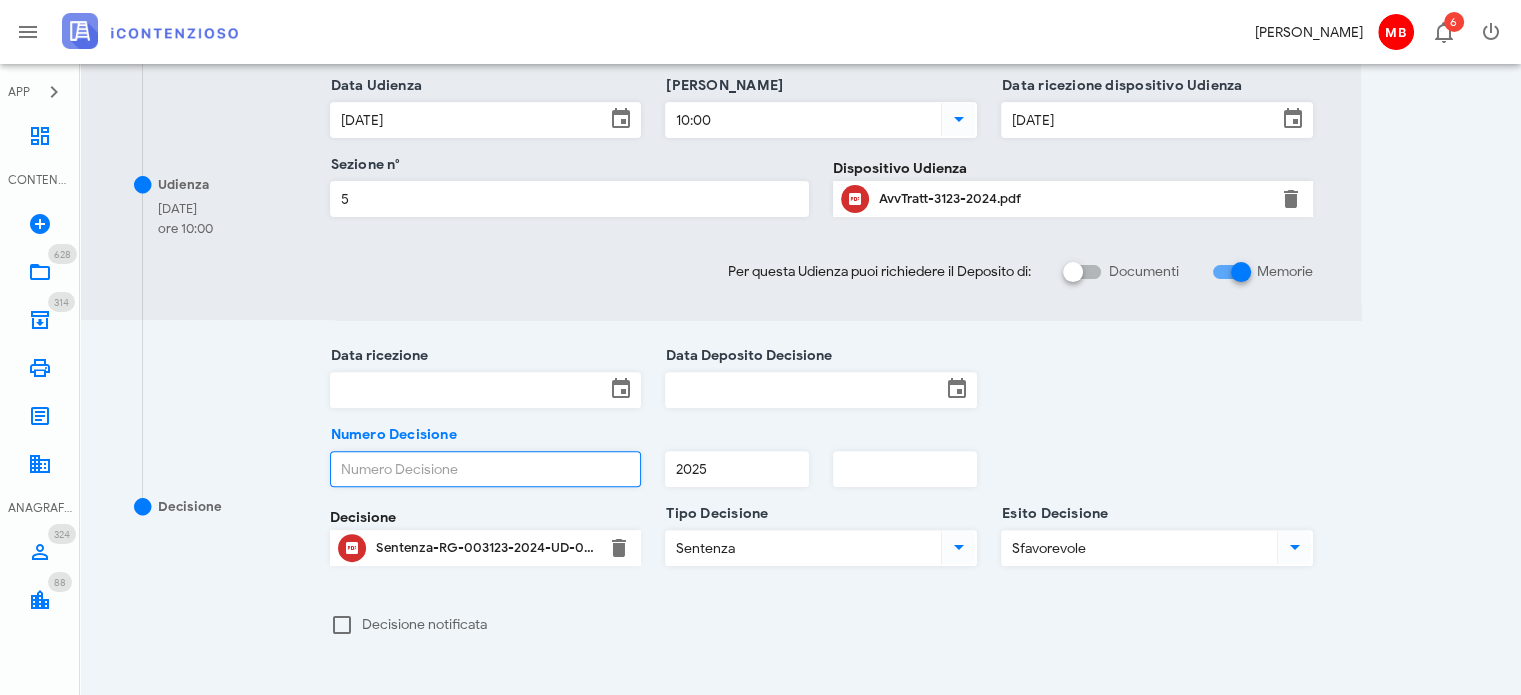 click on "Numero Decisione" at bounding box center (486, 469) 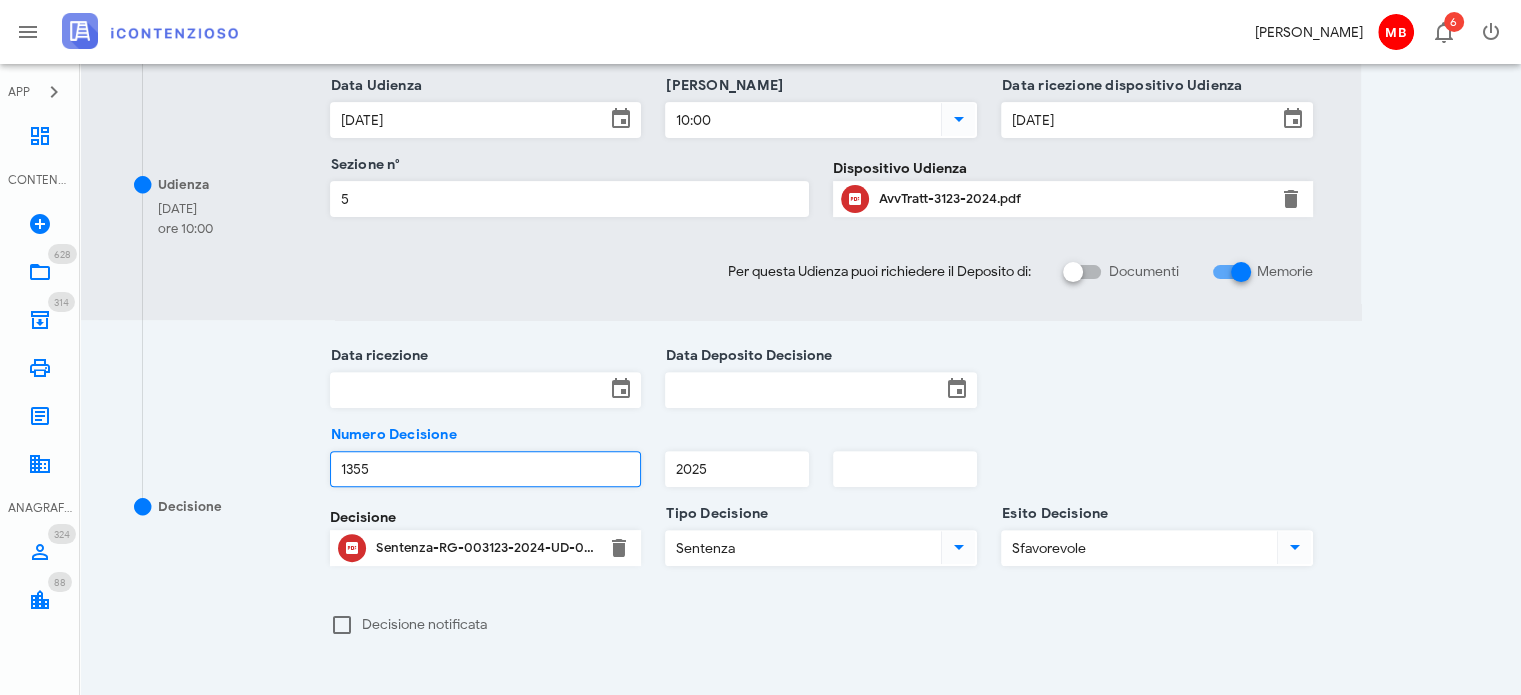 type on "1355" 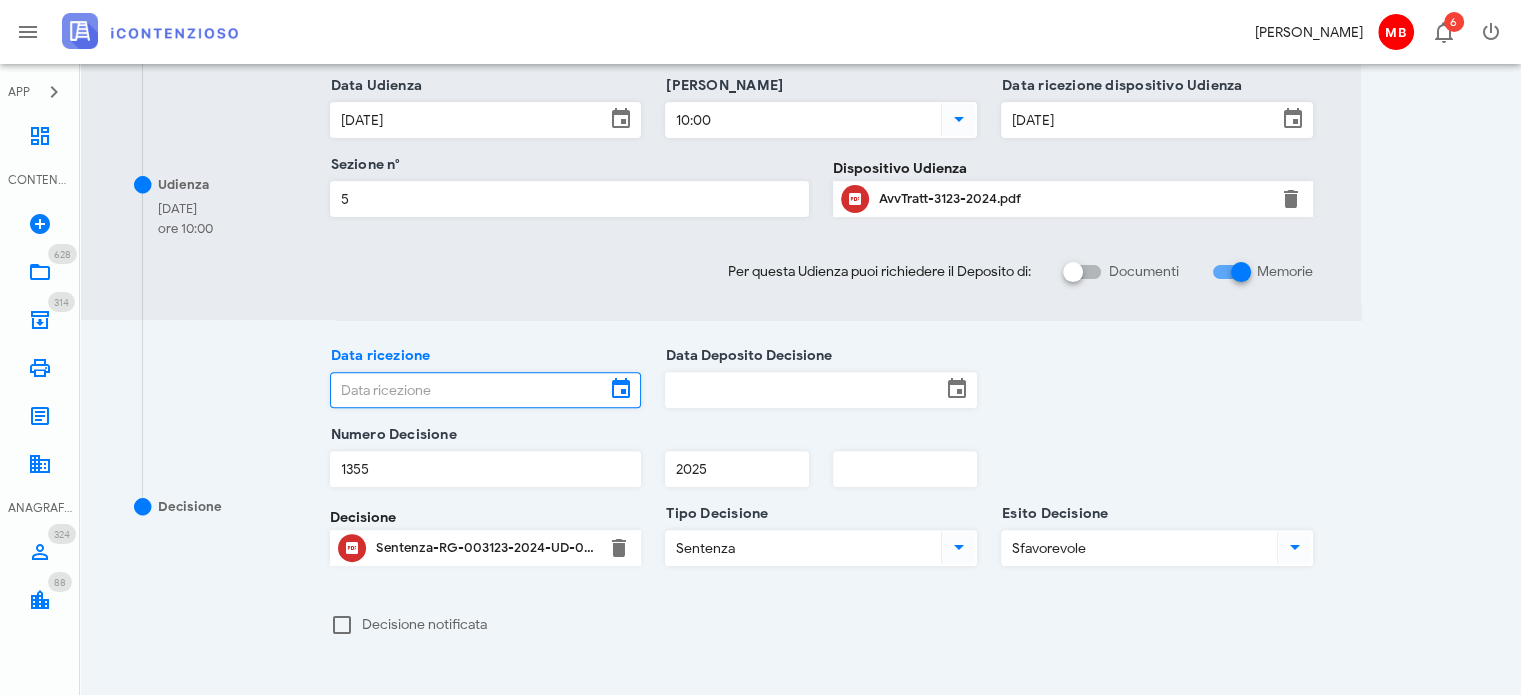 click on "Data ricezione" at bounding box center (468, 390) 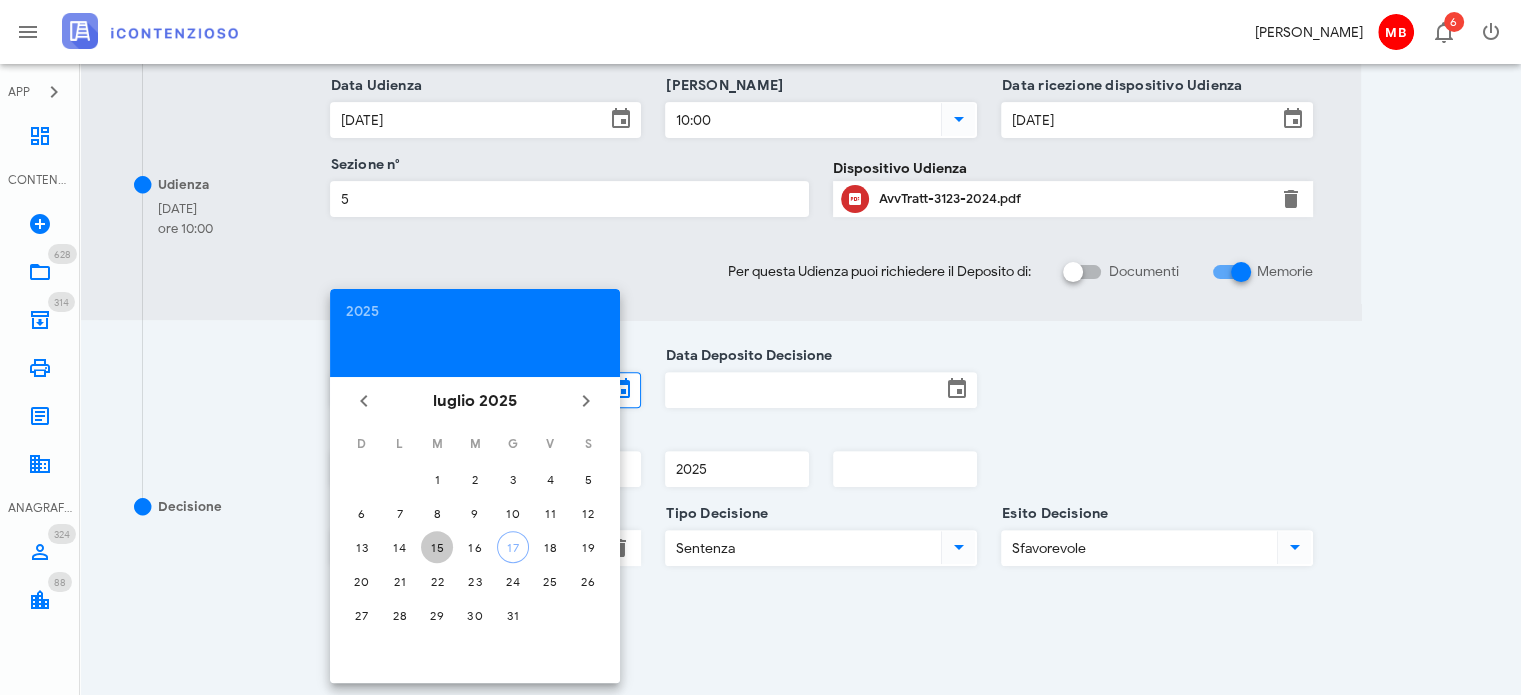 click on "15" at bounding box center [437, 547] 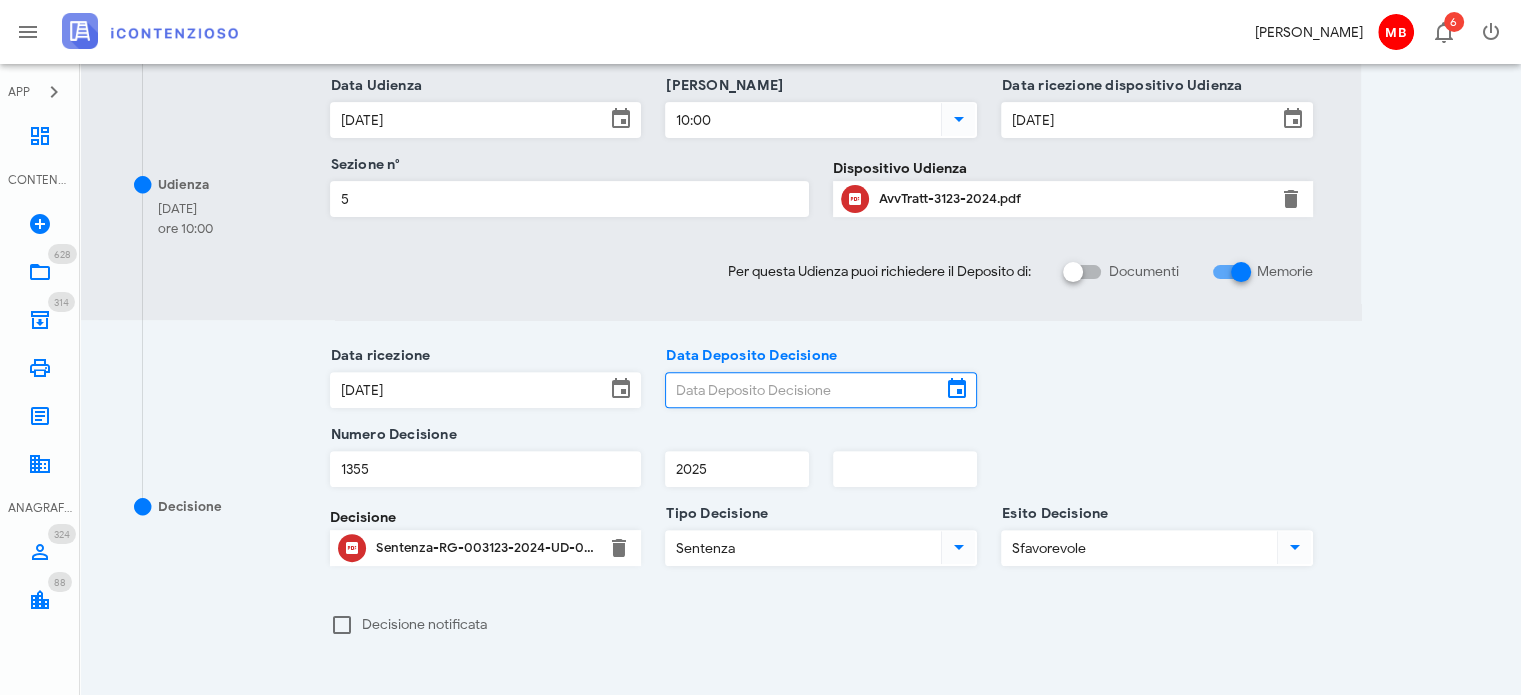 click on "Data Deposito Decisione" at bounding box center (803, 390) 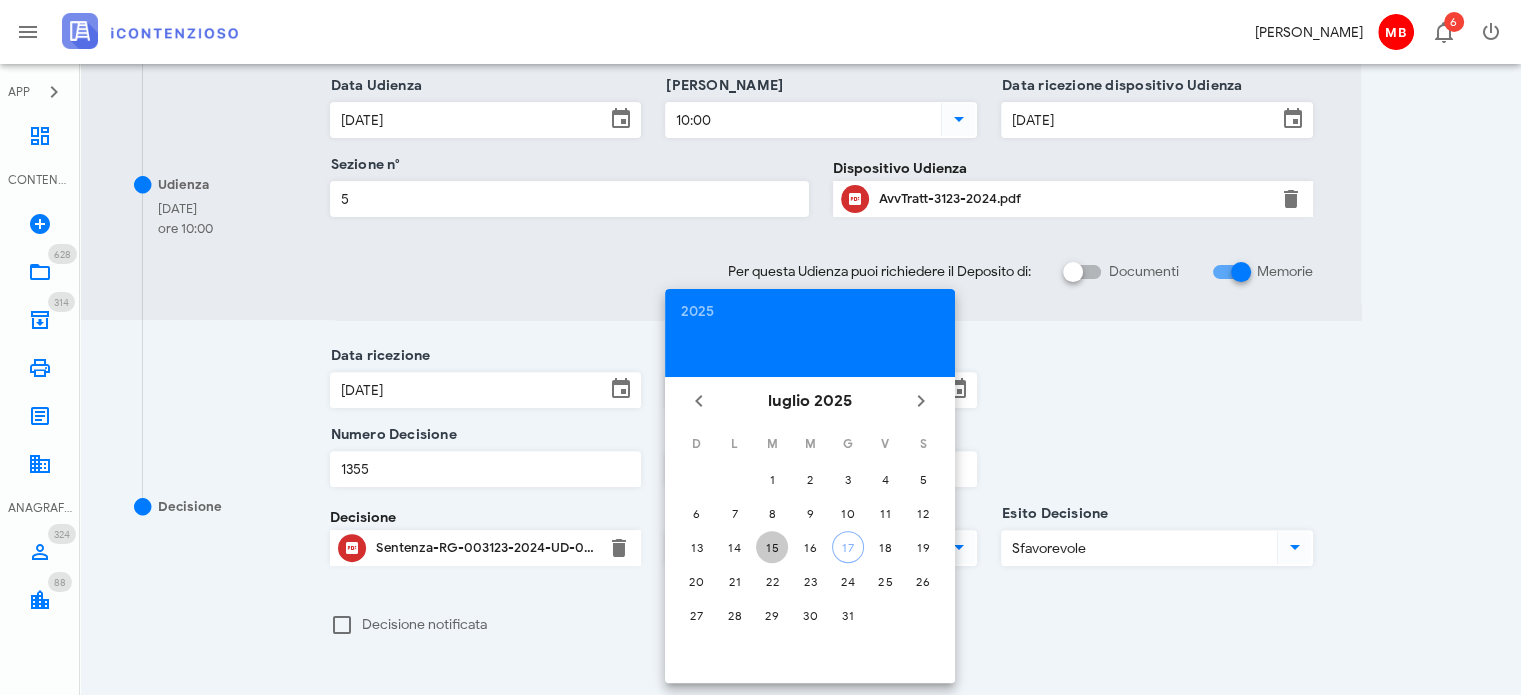 click on "15" at bounding box center (772, 547) 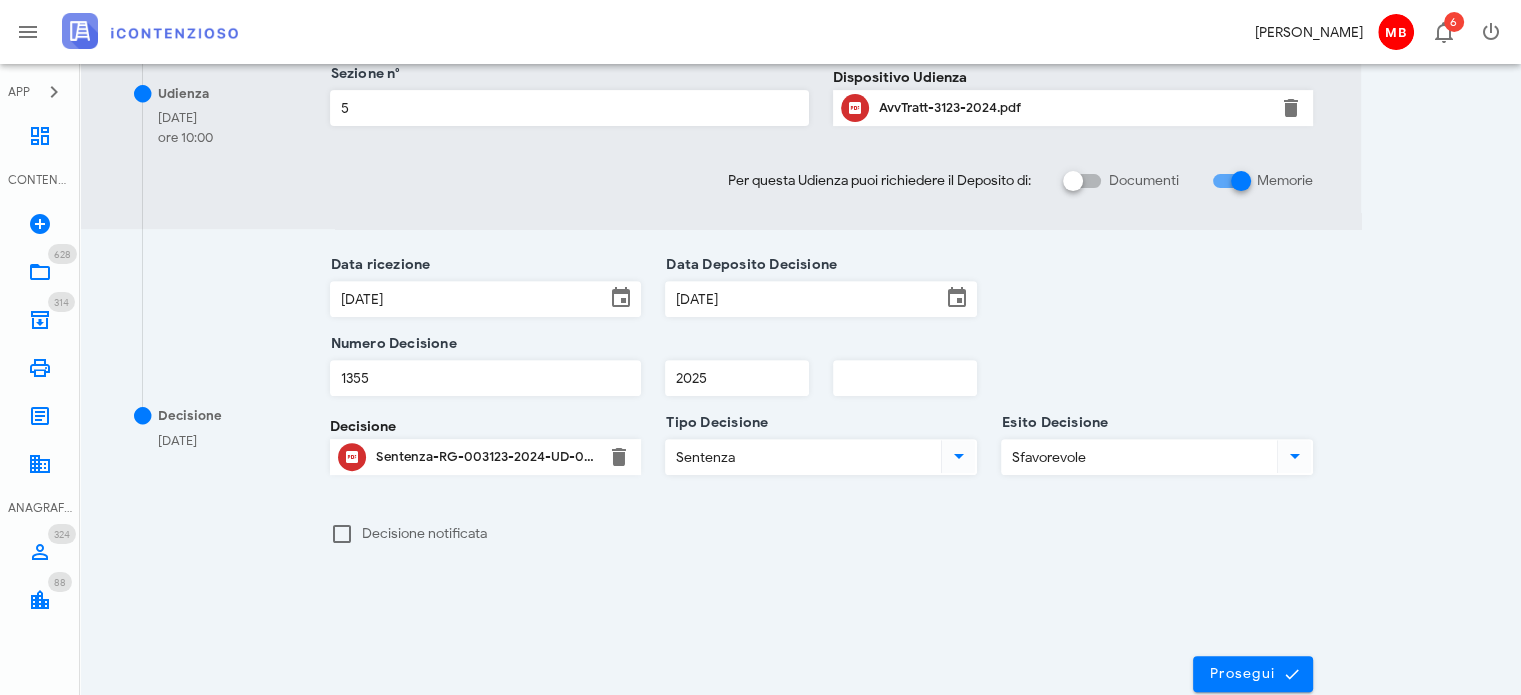 scroll, scrollTop: 803, scrollLeft: 0, axis: vertical 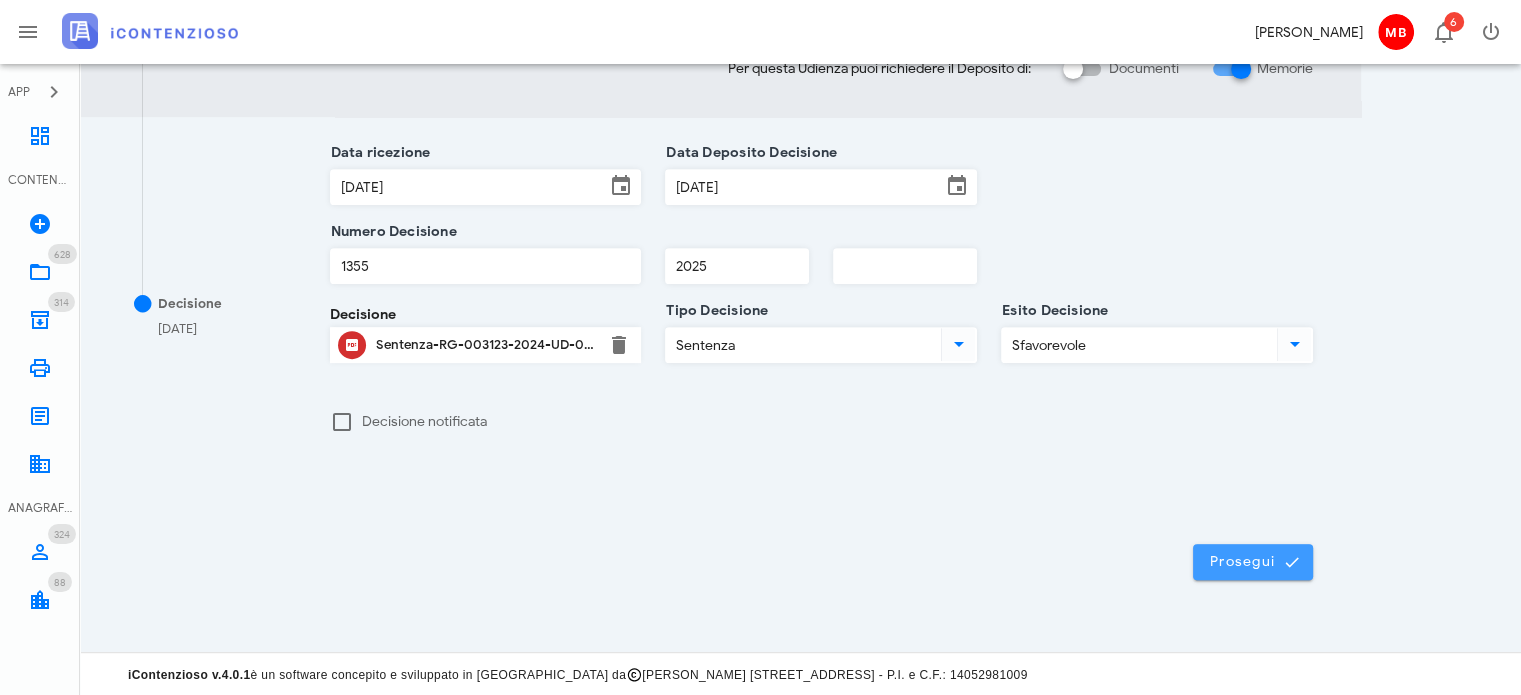 click on "Prosegui" at bounding box center (1253, 562) 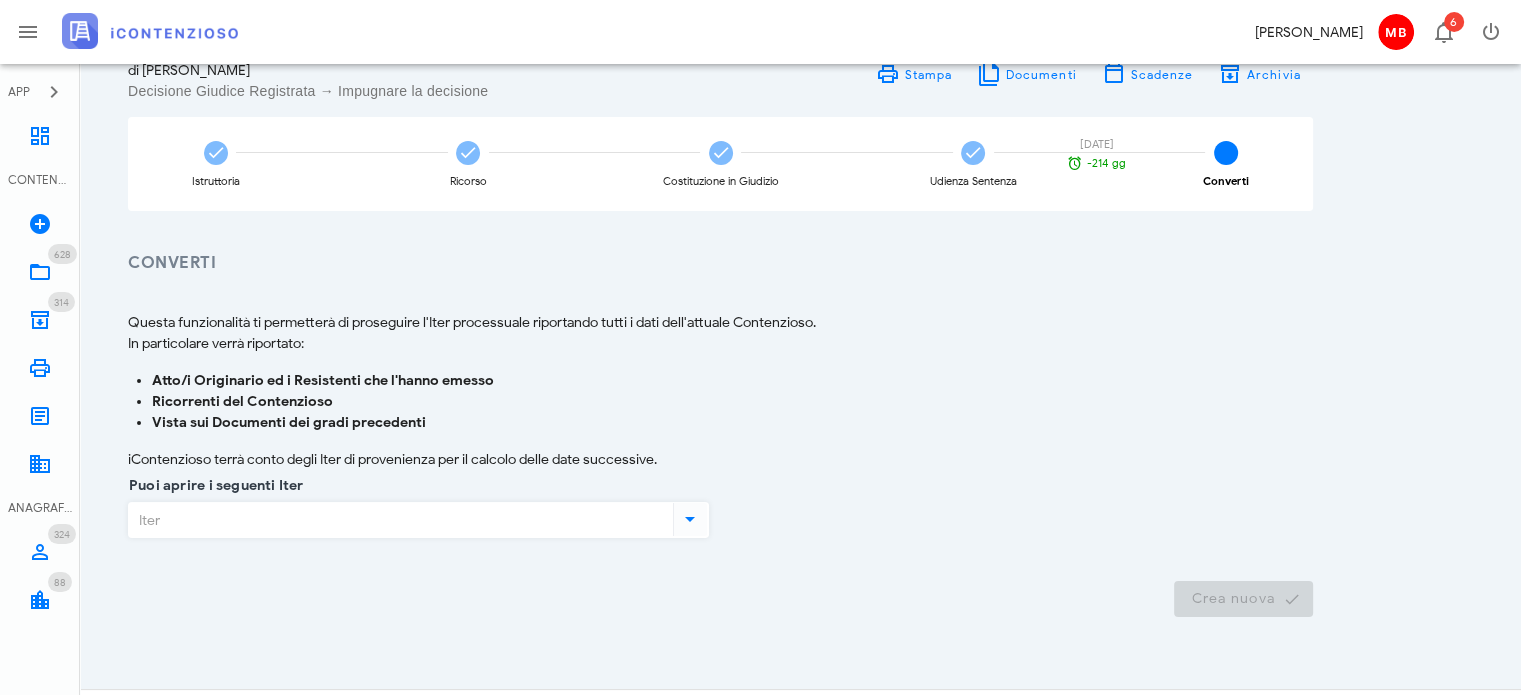 scroll, scrollTop: 145, scrollLeft: 0, axis: vertical 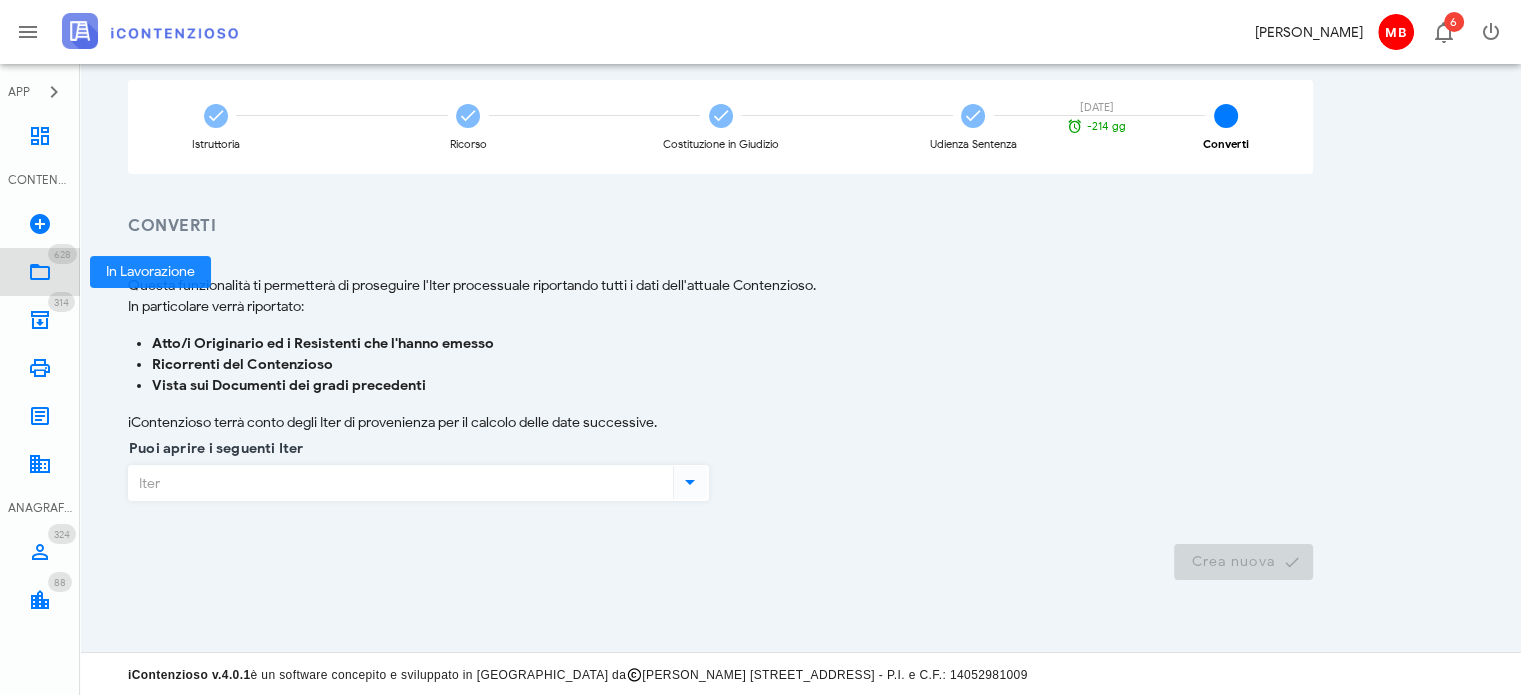 click on "628   In Lavorazione   628" at bounding box center [40, 272] 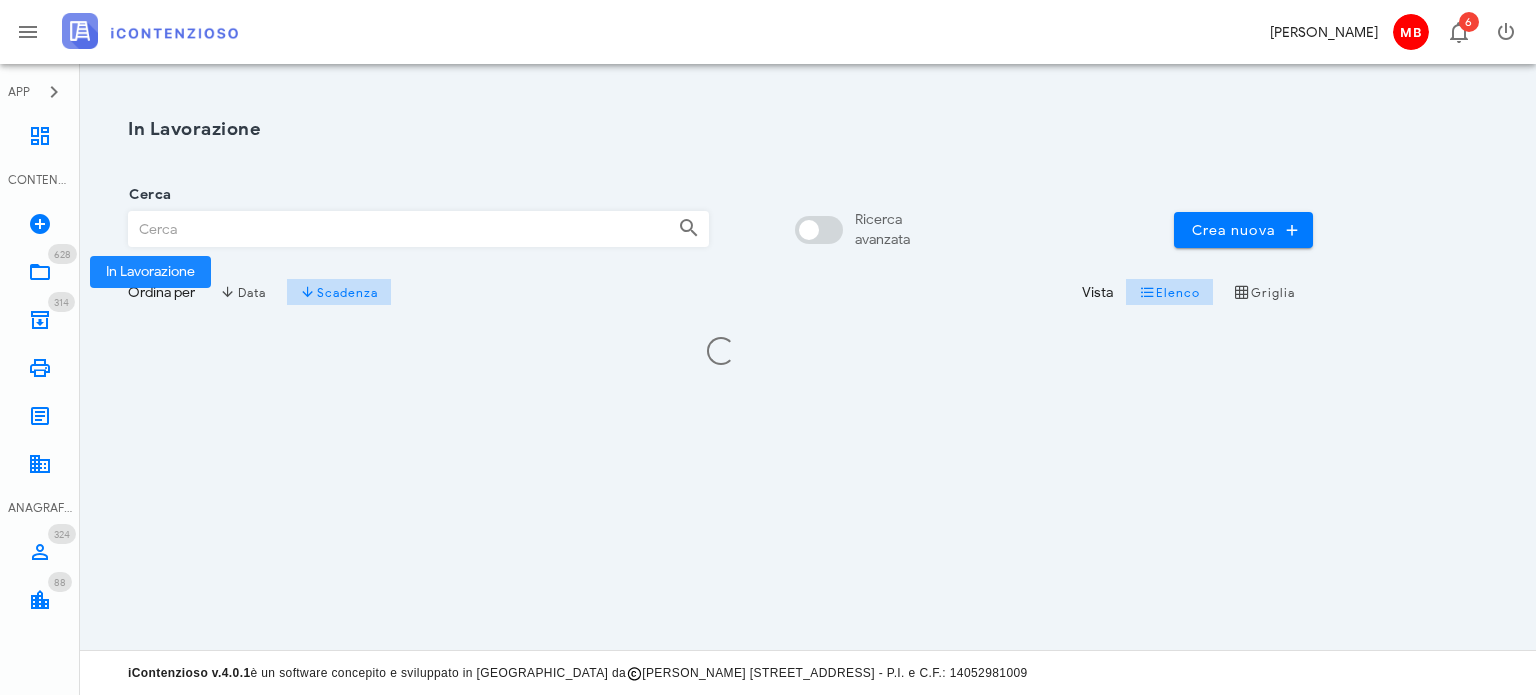 scroll, scrollTop: 0, scrollLeft: 0, axis: both 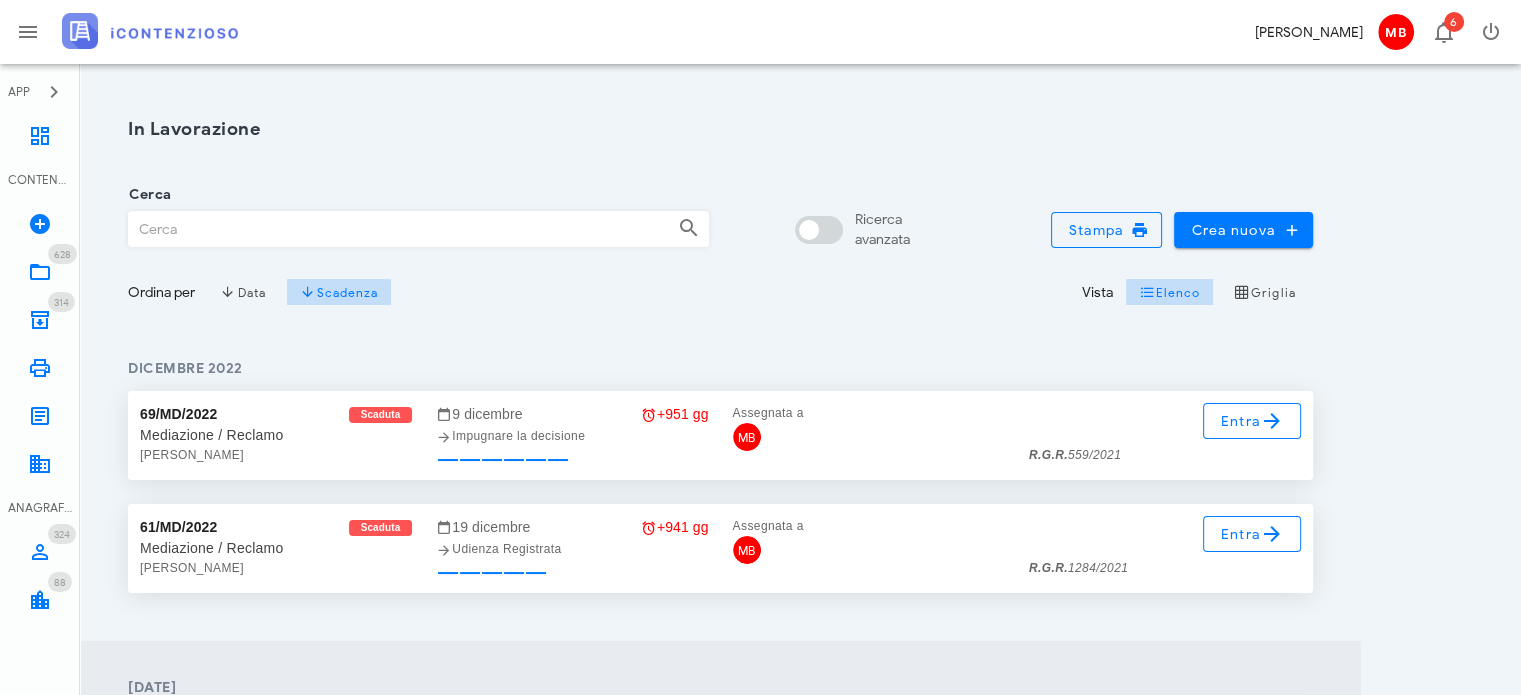 click on "Cerca" at bounding box center [395, 229] 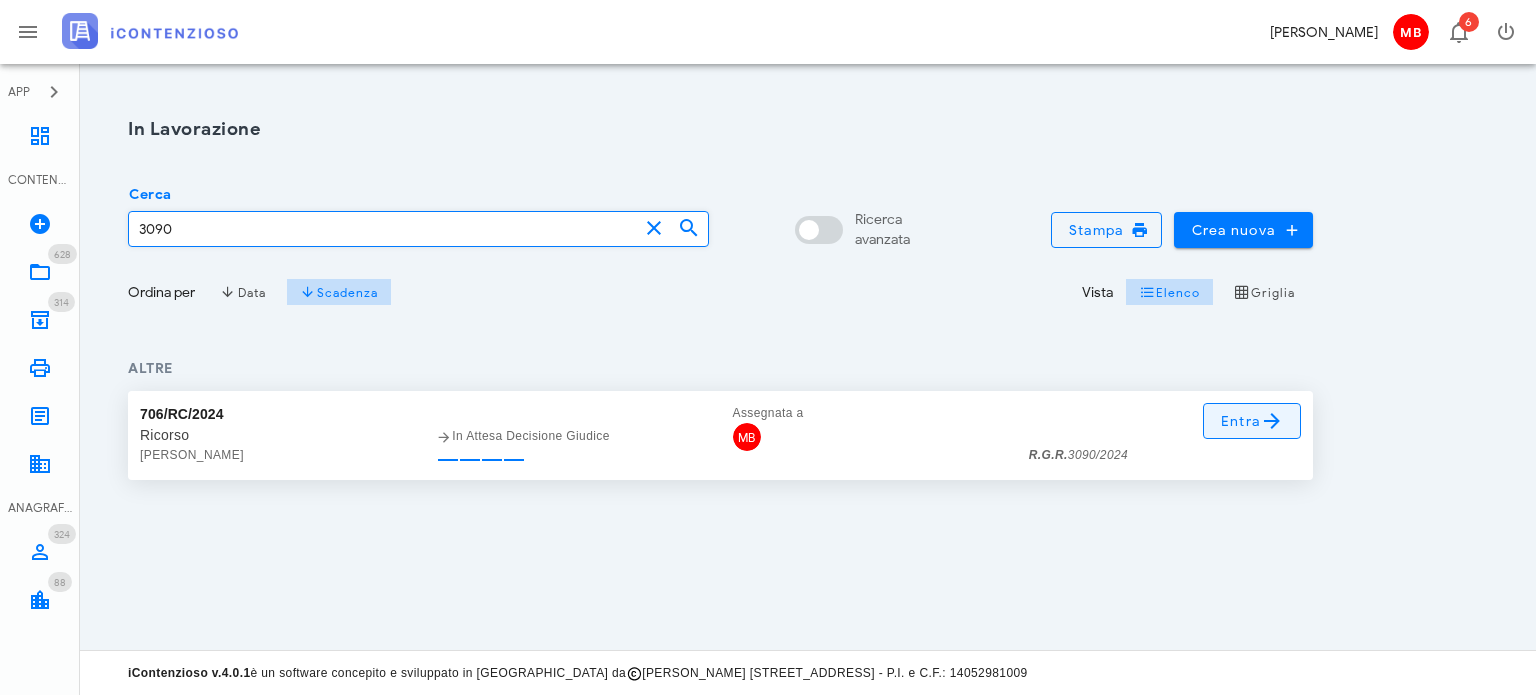 type on "3090" 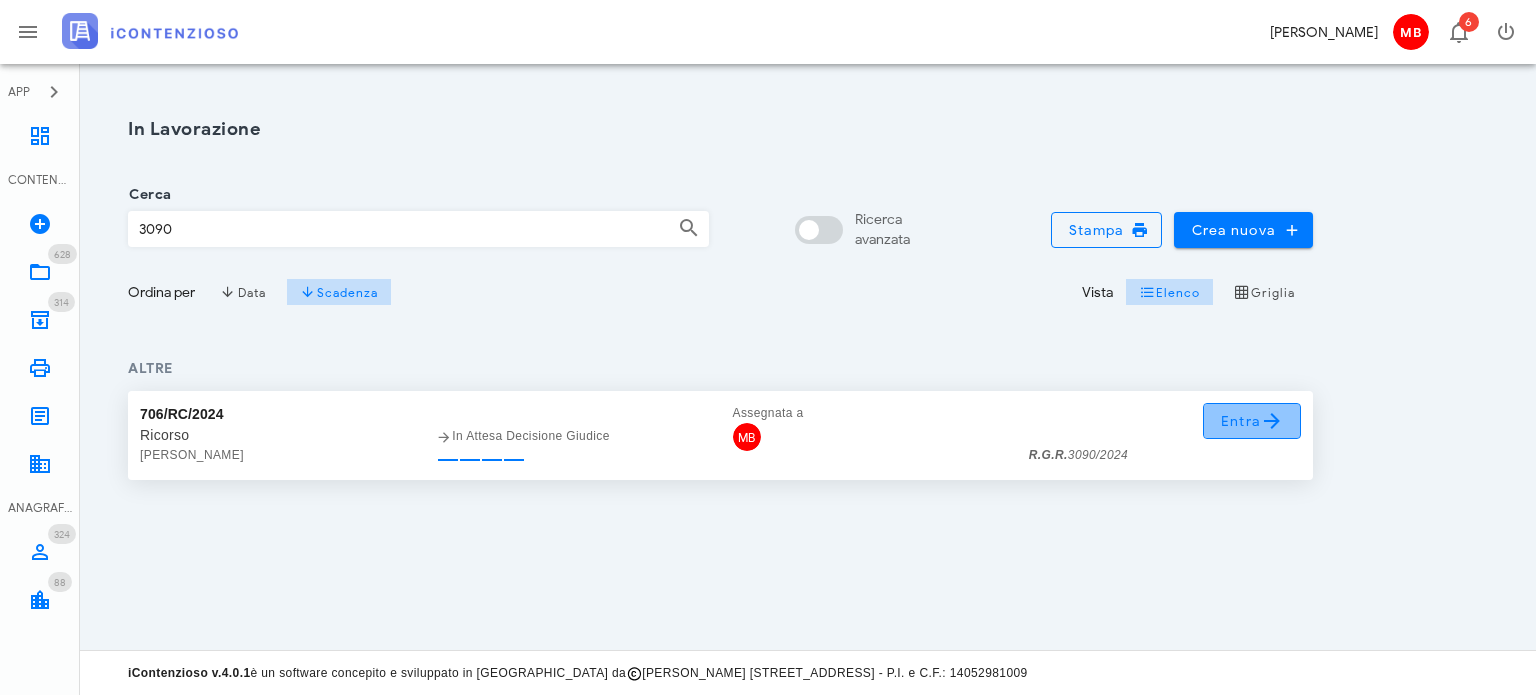 click on "Entra" at bounding box center (1252, 421) 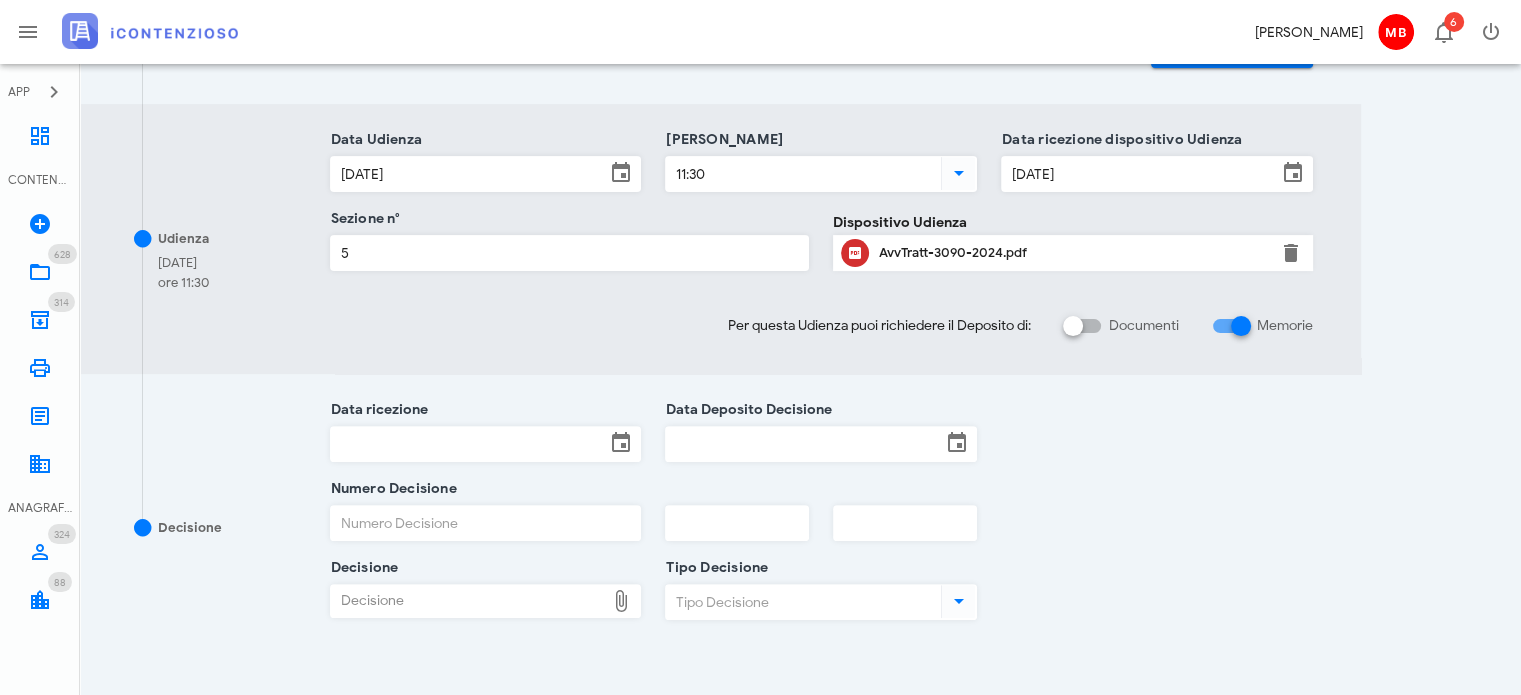 scroll, scrollTop: 700, scrollLeft: 0, axis: vertical 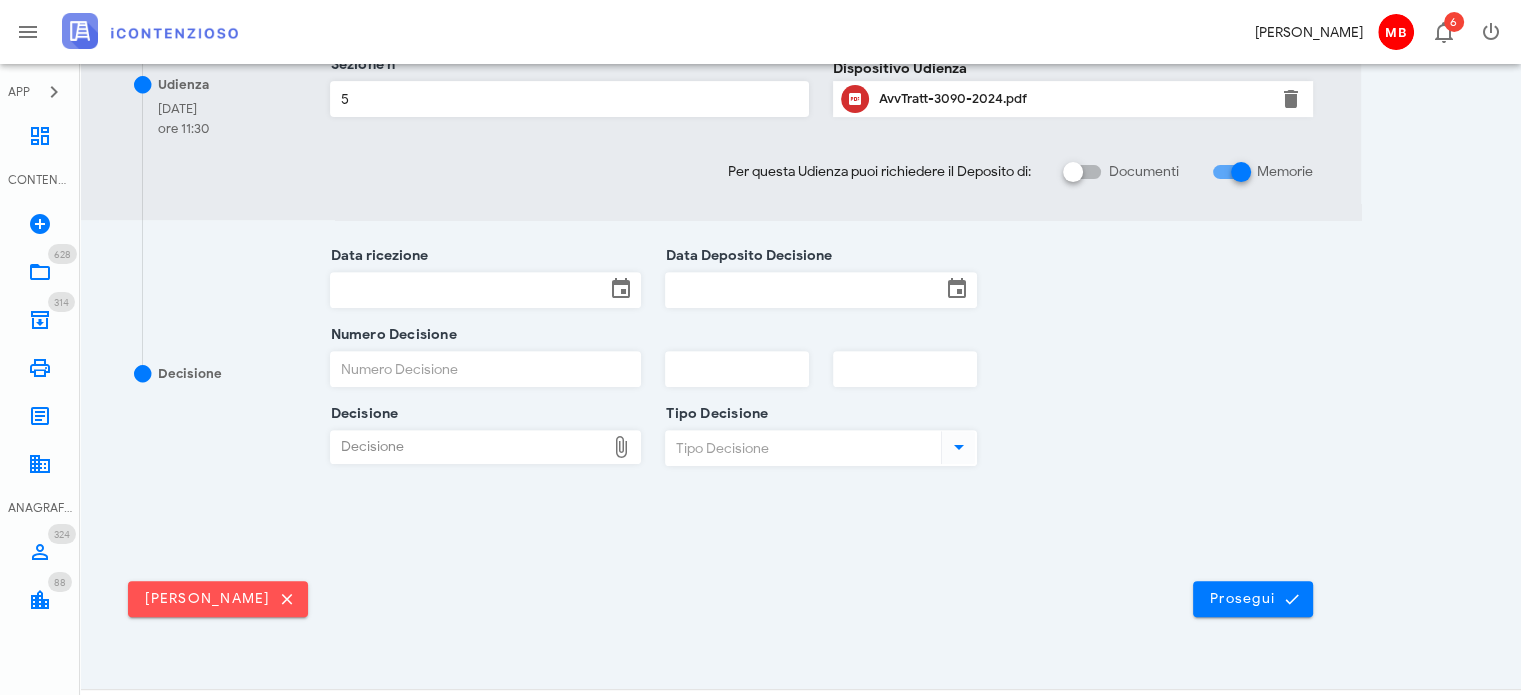 click on "Decisione" at bounding box center [468, 447] 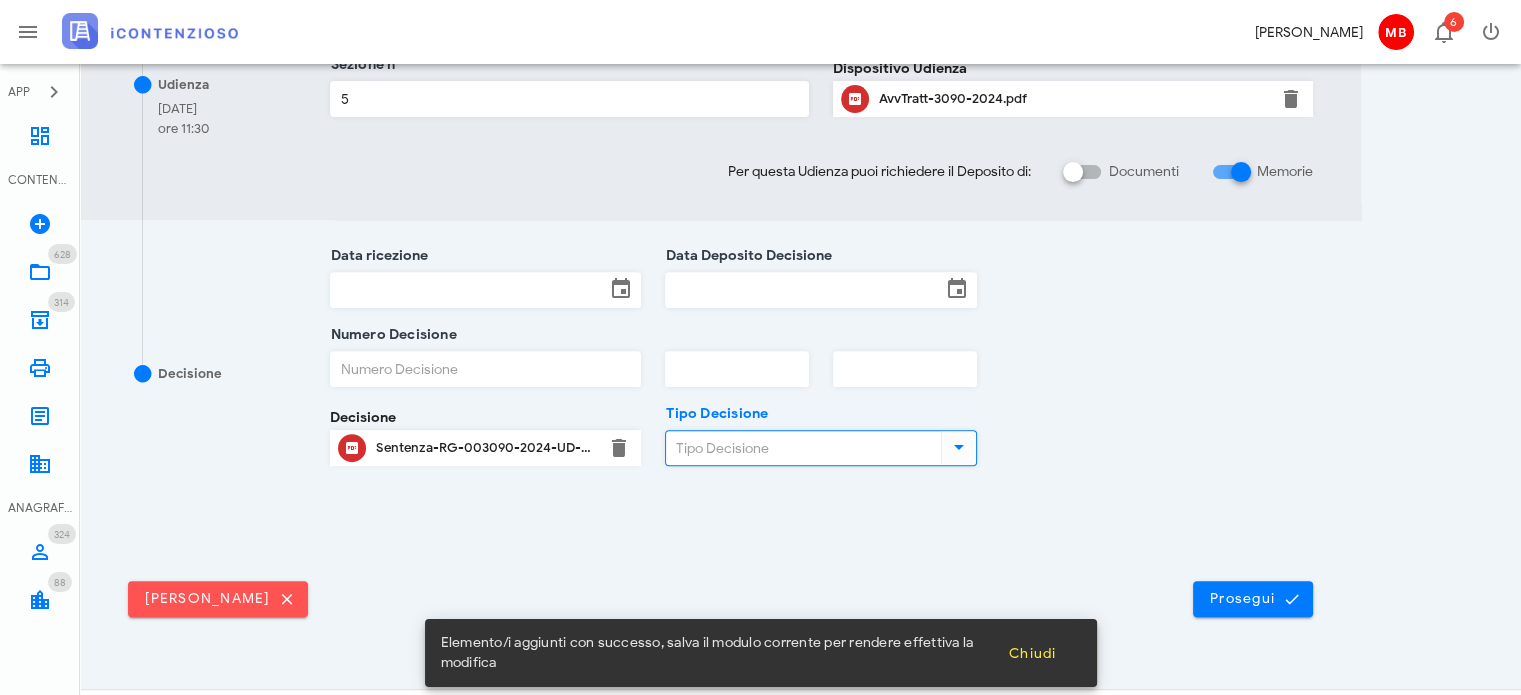 click on "Tipo Decisione" at bounding box center (801, 448) 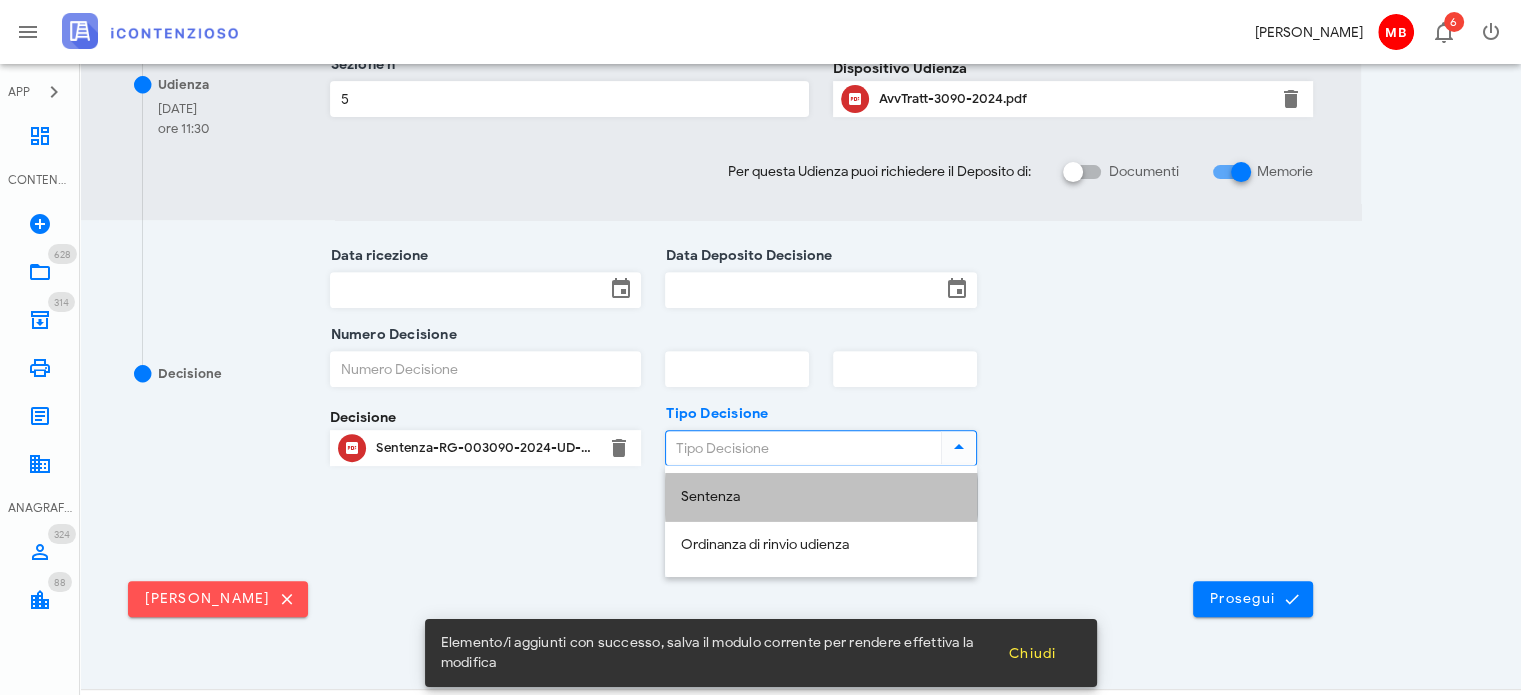 click on "Sentenza" at bounding box center (821, 497) 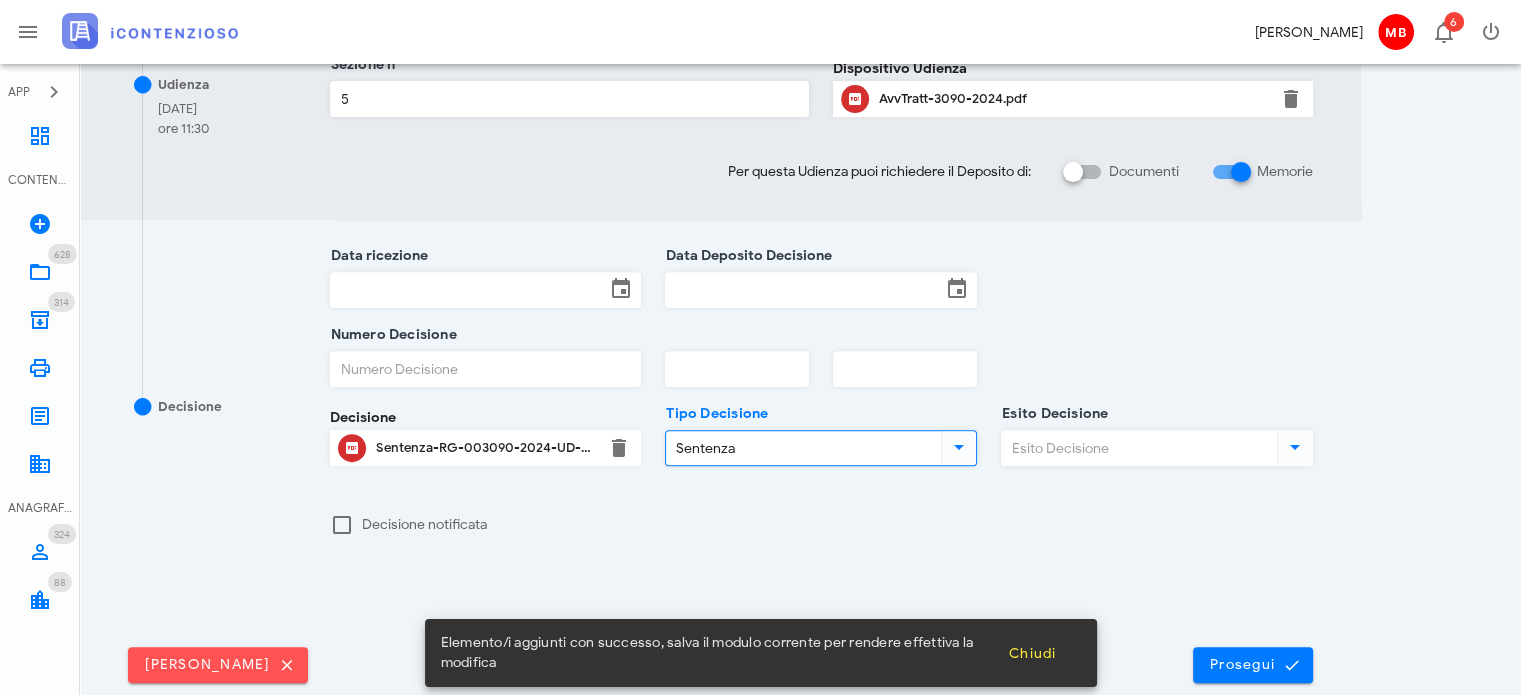 click on "Esito Decisione" at bounding box center [1137, 448] 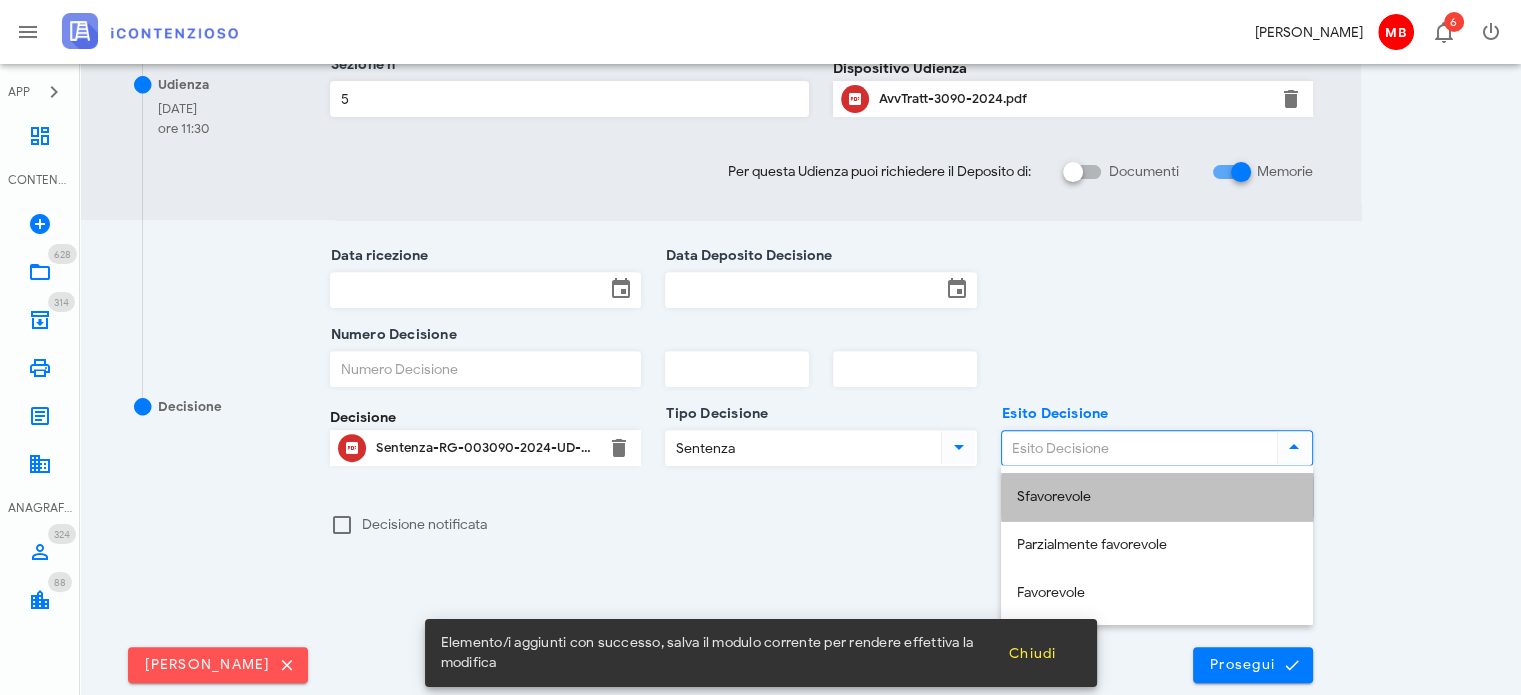 click on "Sfavorevole" at bounding box center (1157, 497) 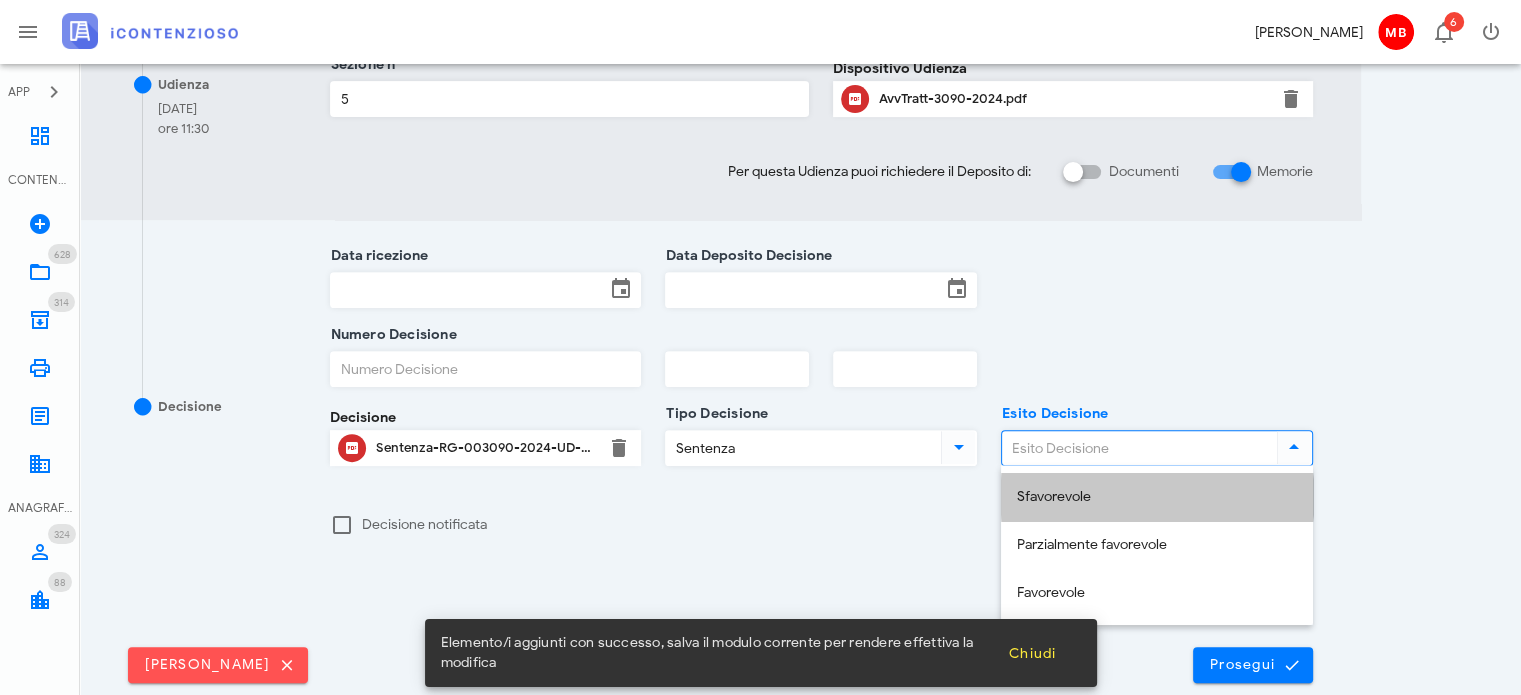 type on "Sfavorevole" 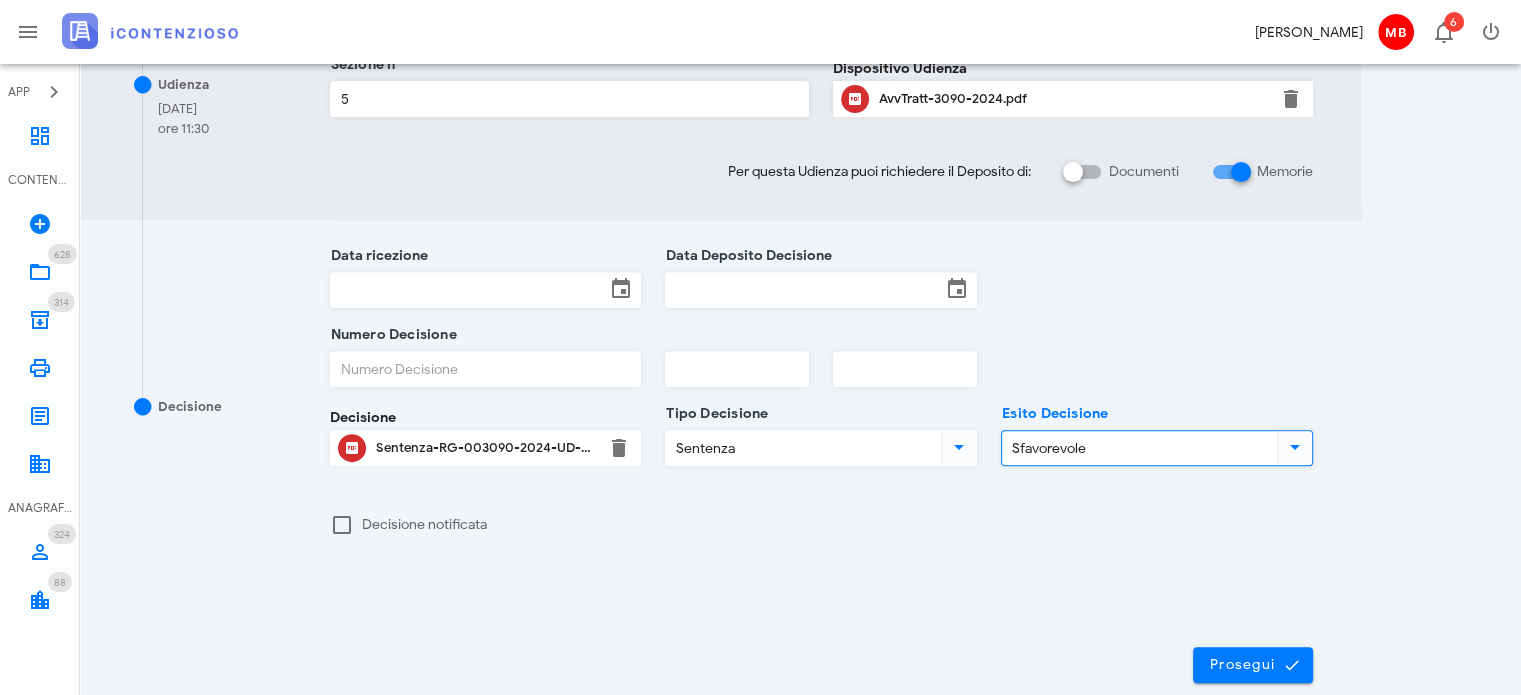 click at bounding box center [737, 369] 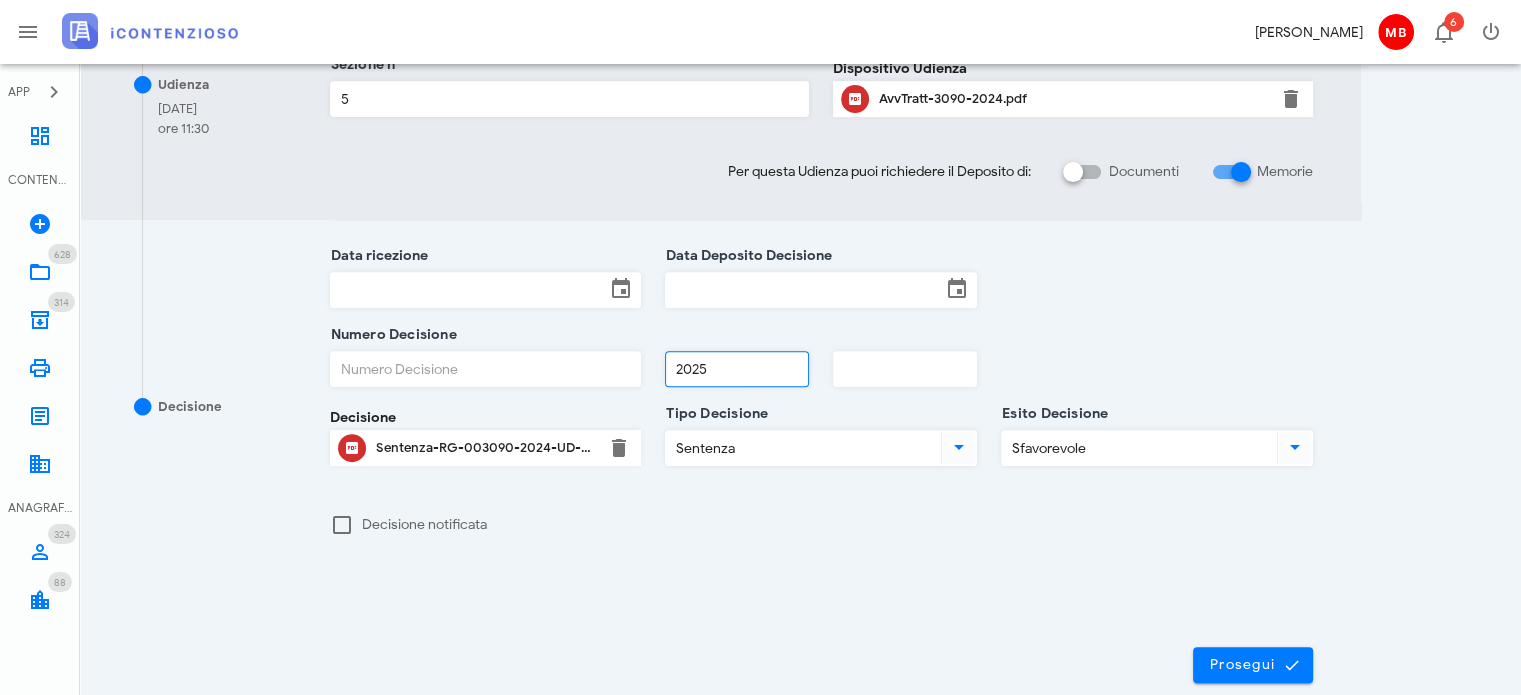 type on "2025" 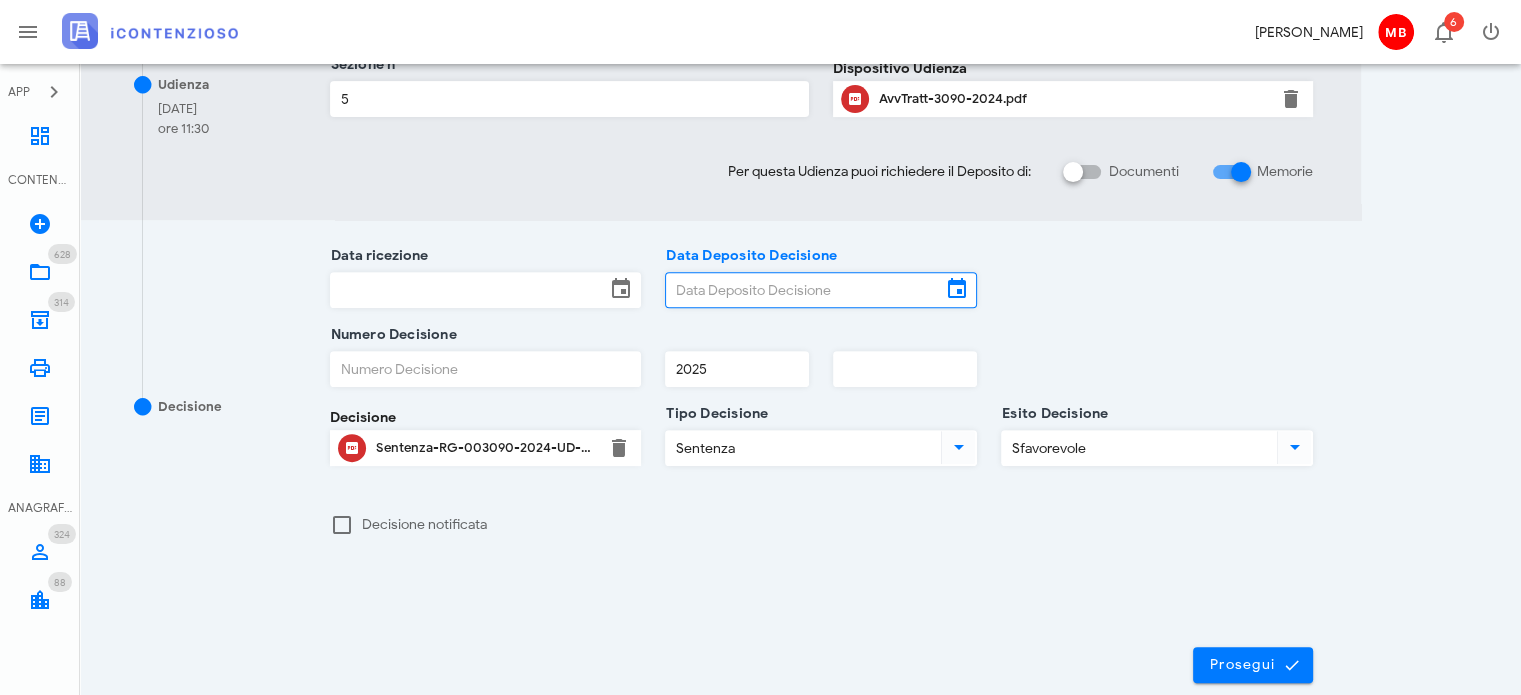 click on "Data Deposito Decisione" at bounding box center [803, 290] 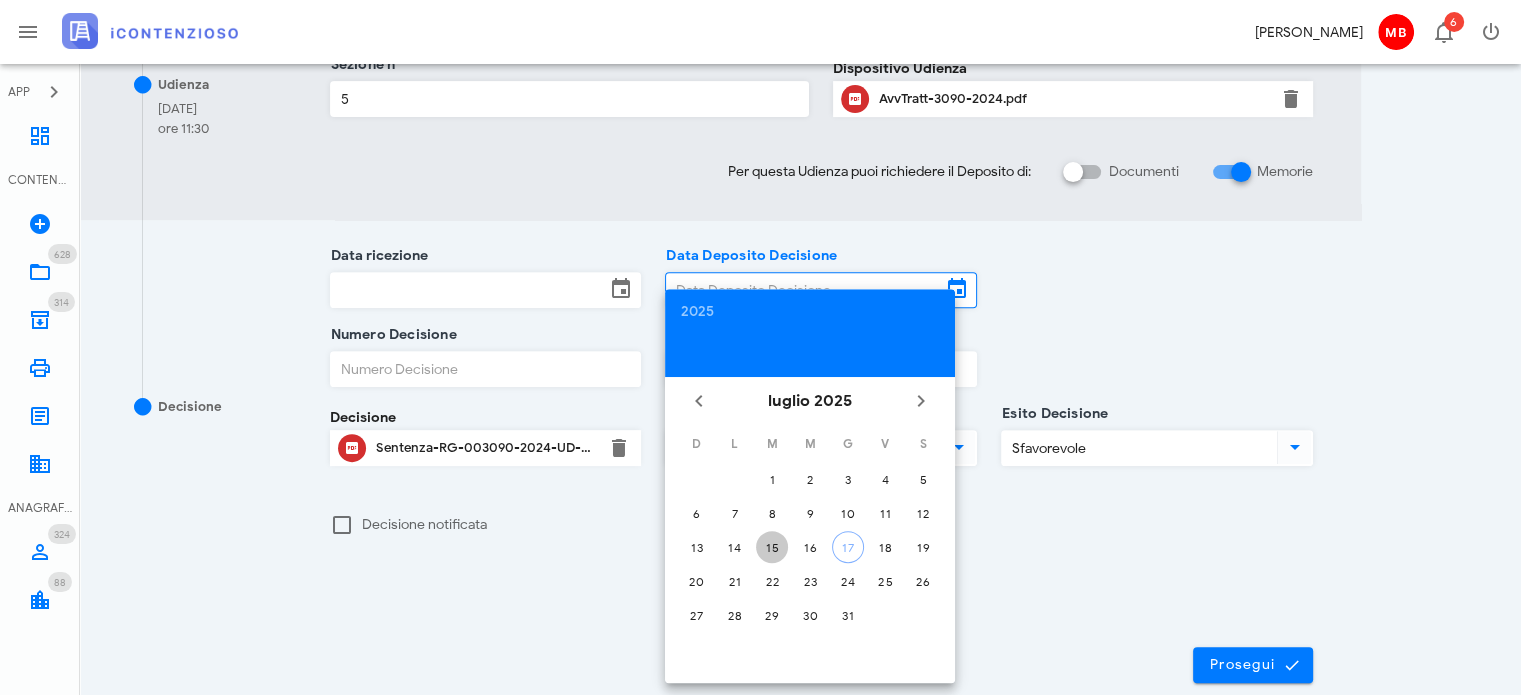 click on "15" at bounding box center [772, 547] 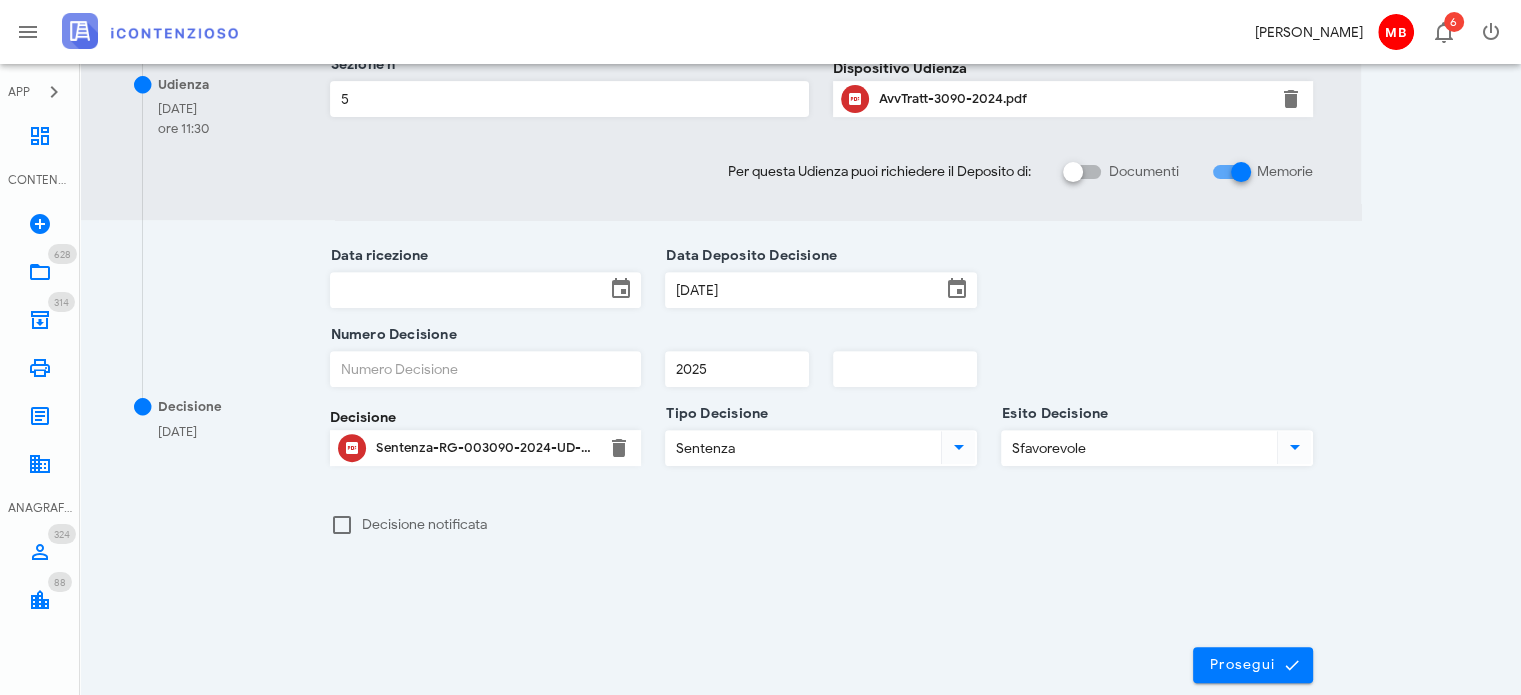 click on "Data ricezione" at bounding box center (468, 290) 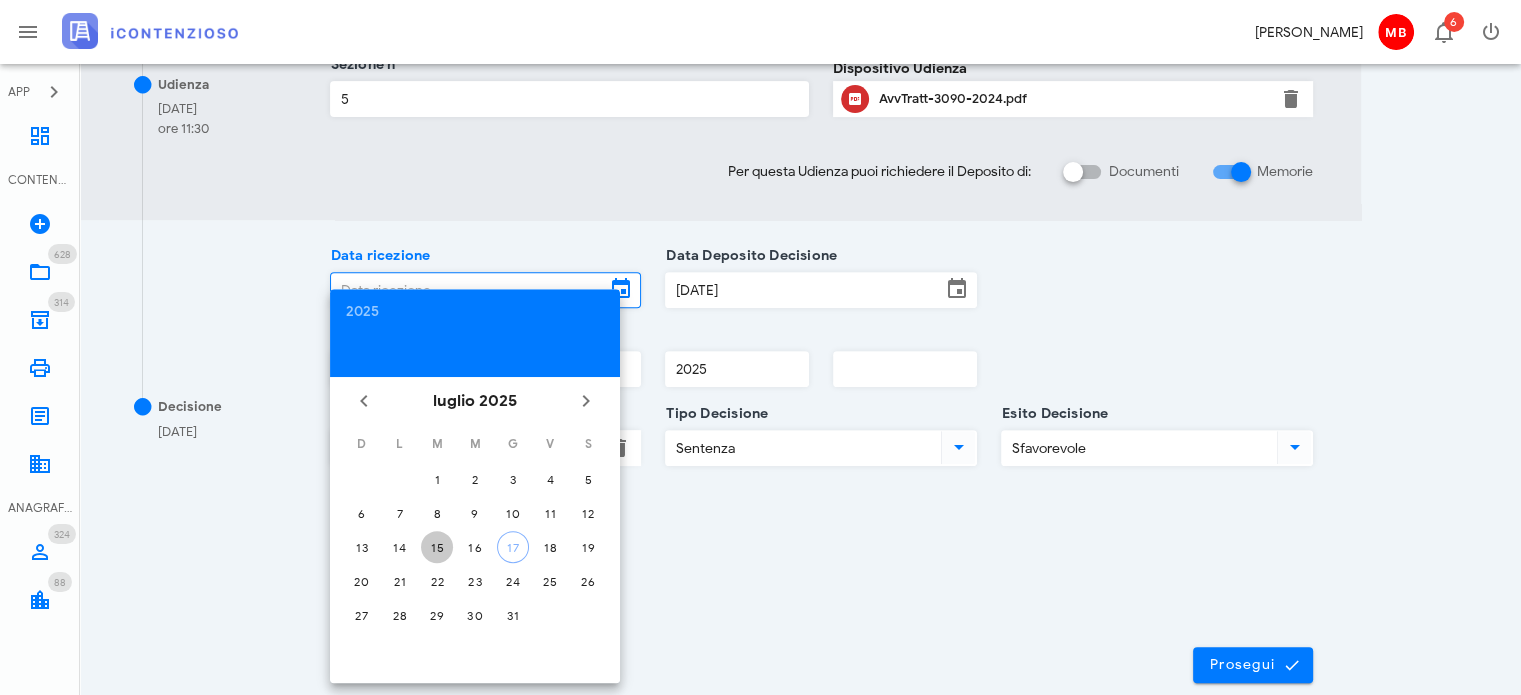 click on "15" at bounding box center (437, 547) 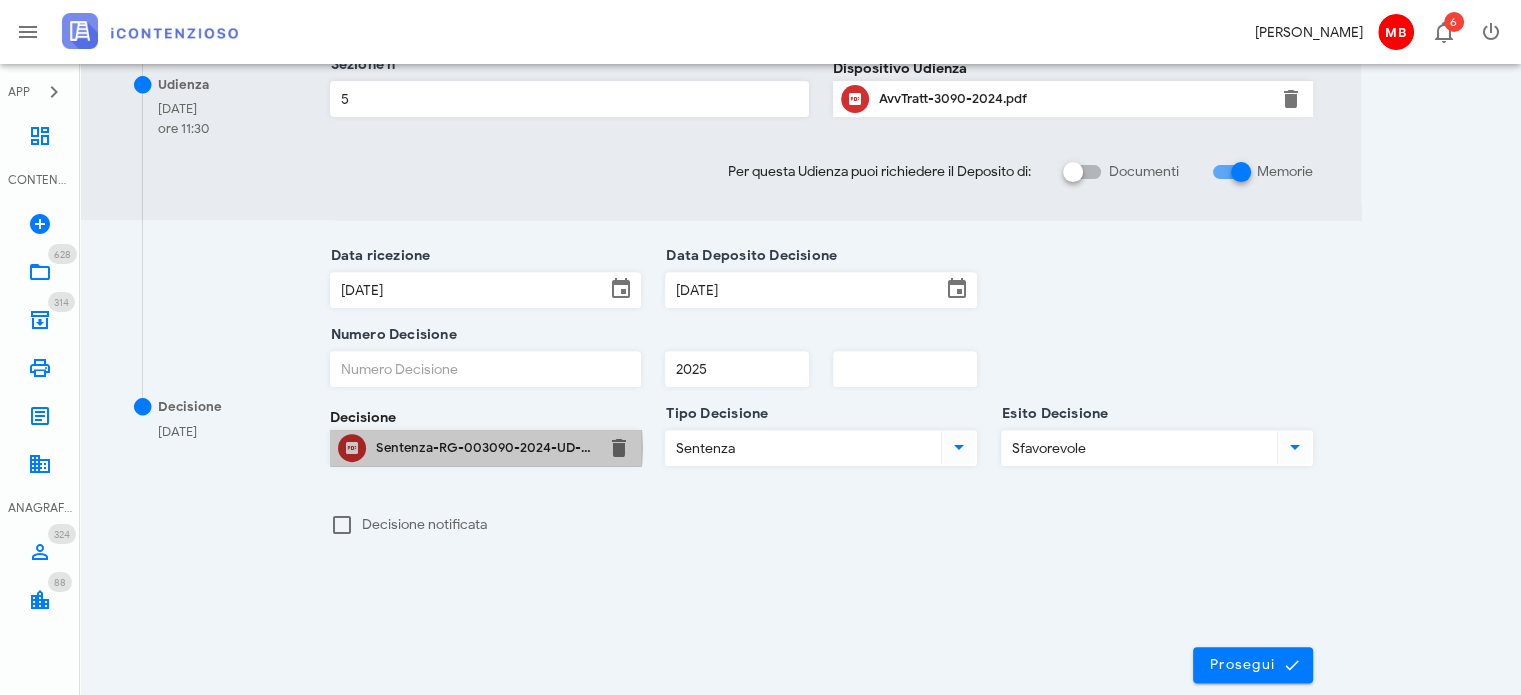 click on "Sentenza-RG-003090-2024-UD-07072025.pdf" at bounding box center (486, 448) 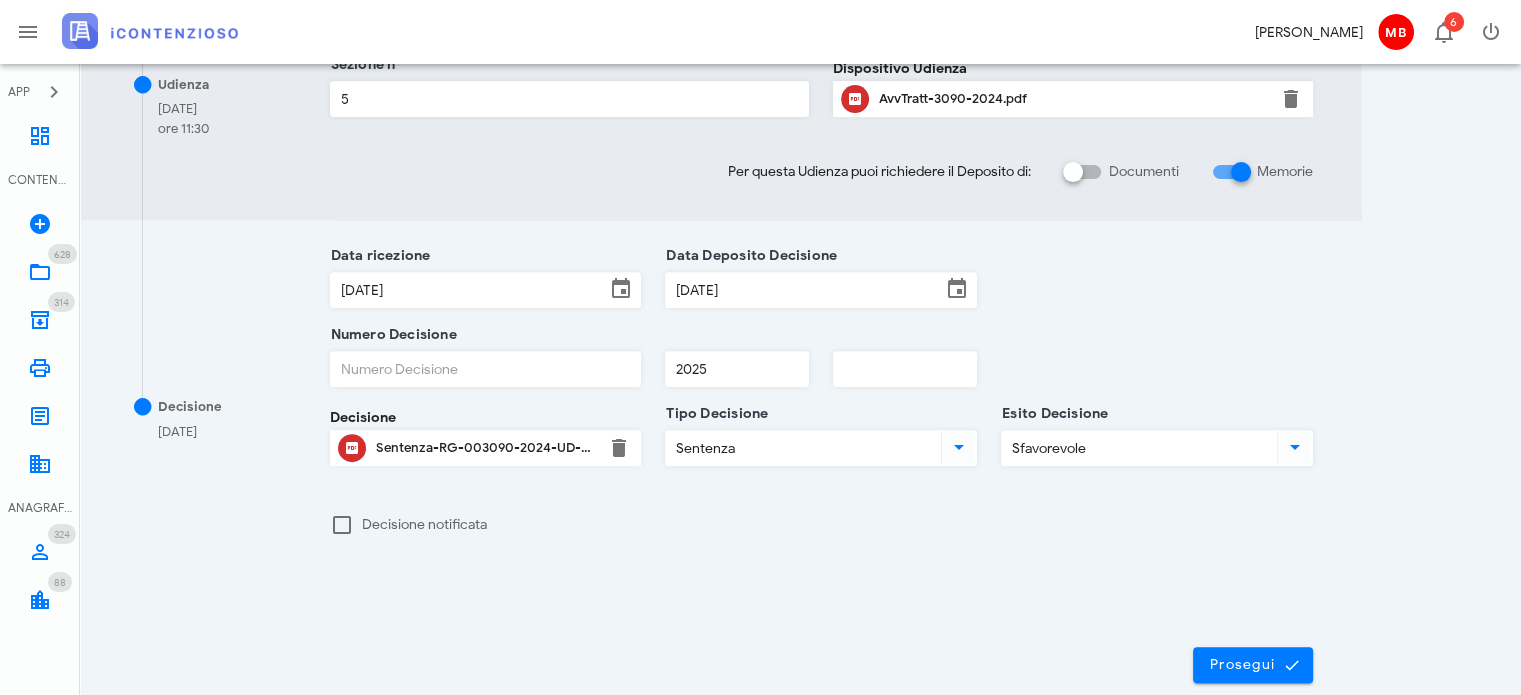 click on "Numero Decisione" at bounding box center (486, 369) 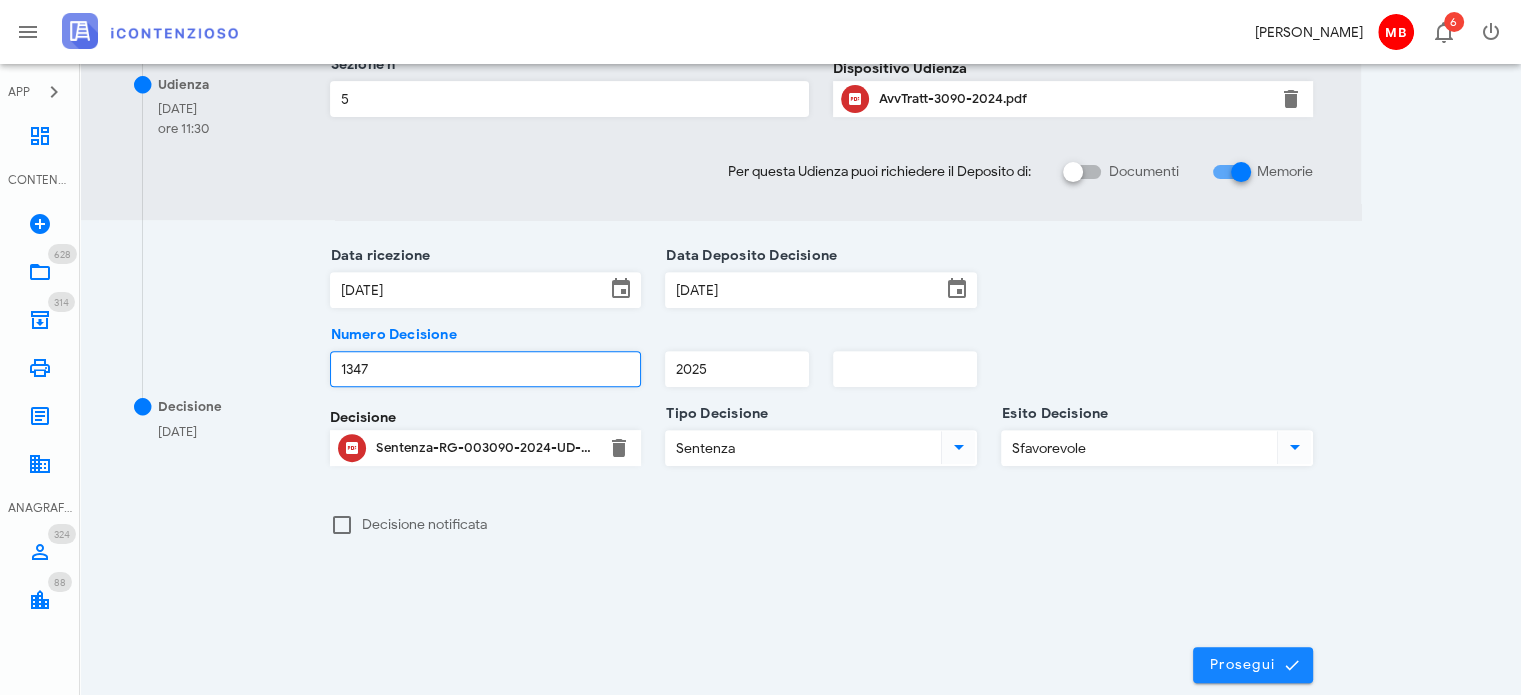 type on "1347" 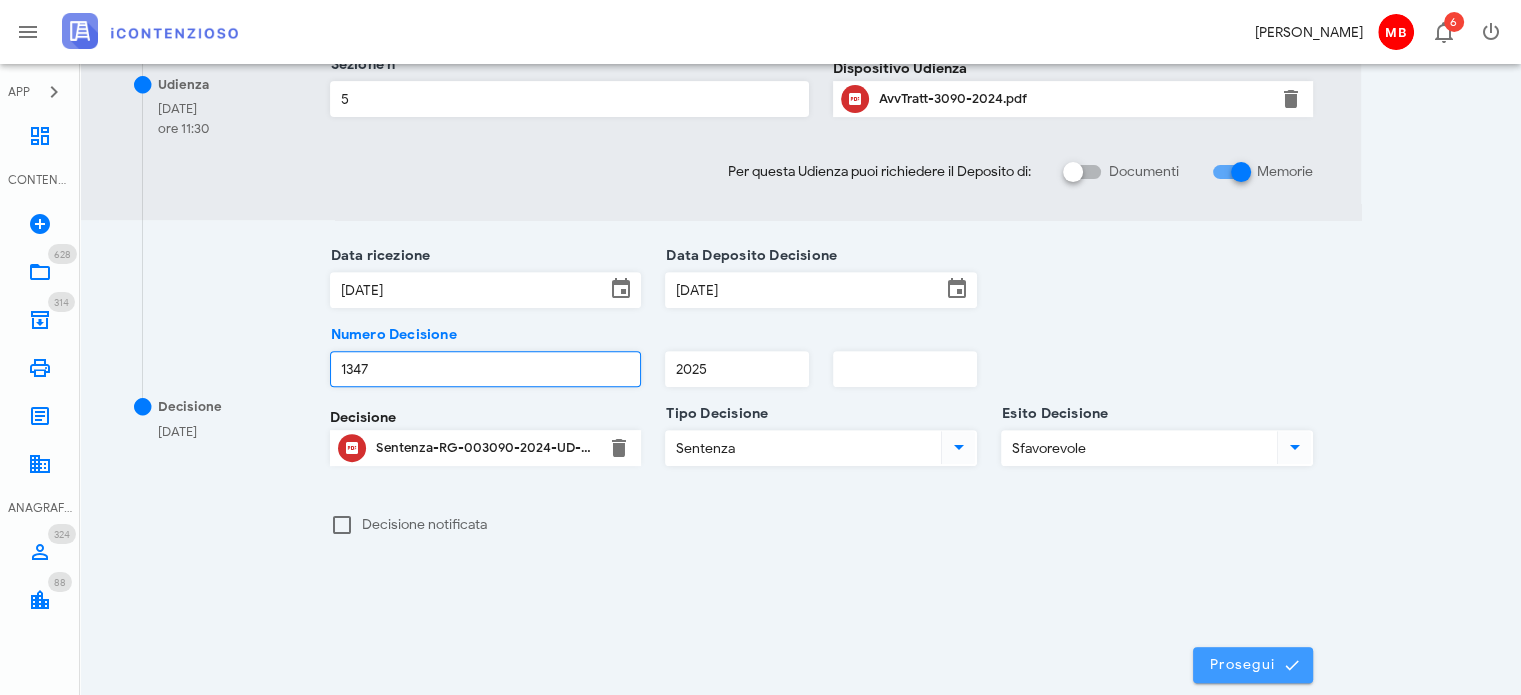 click on "Prosegui" at bounding box center [1253, 665] 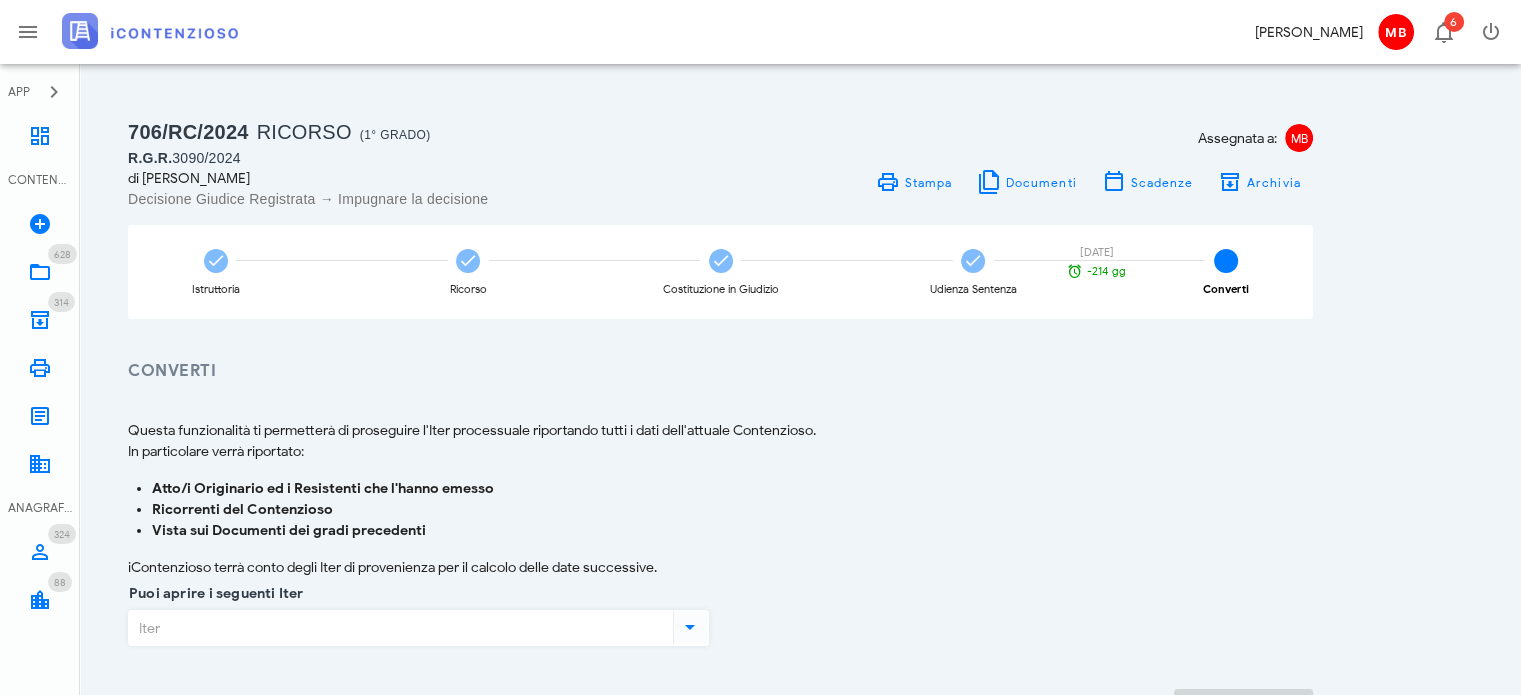 scroll, scrollTop: 145, scrollLeft: 0, axis: vertical 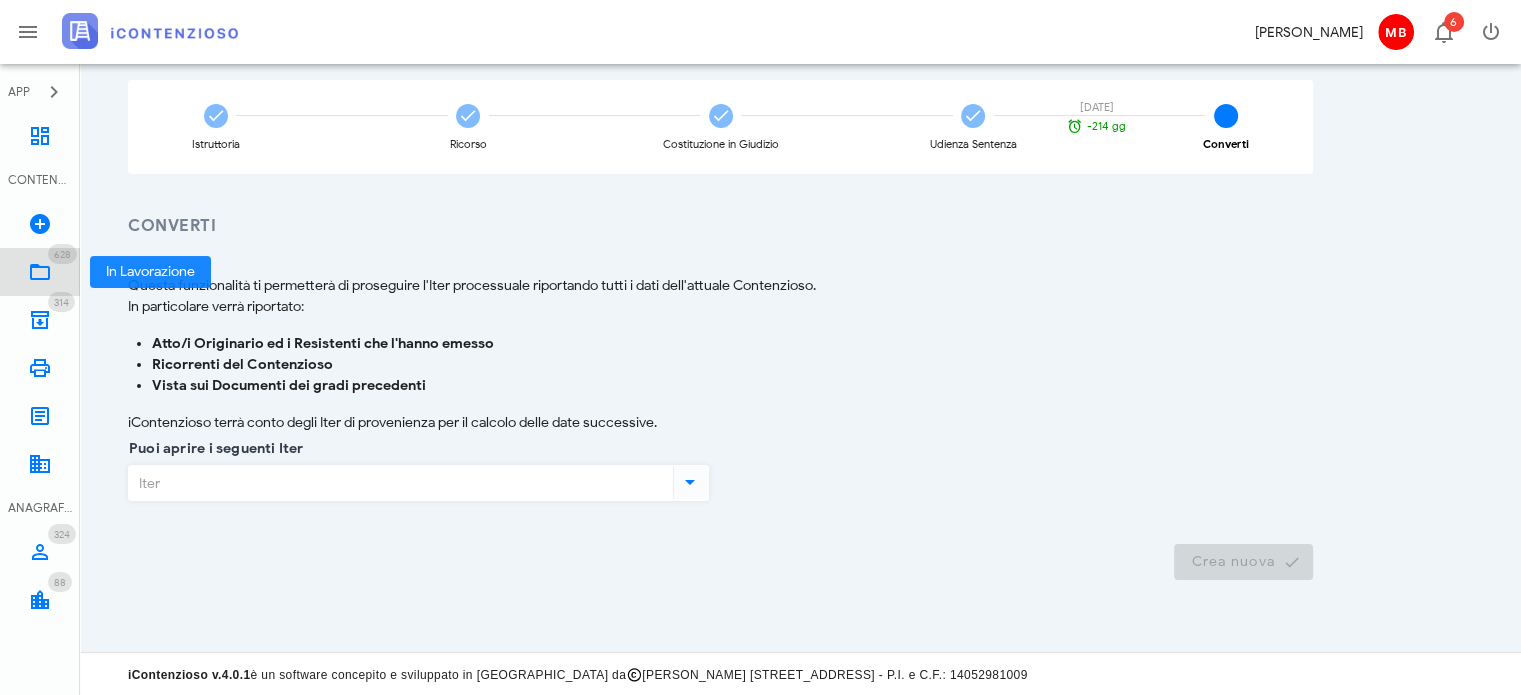 click on "628" at bounding box center [62, 254] 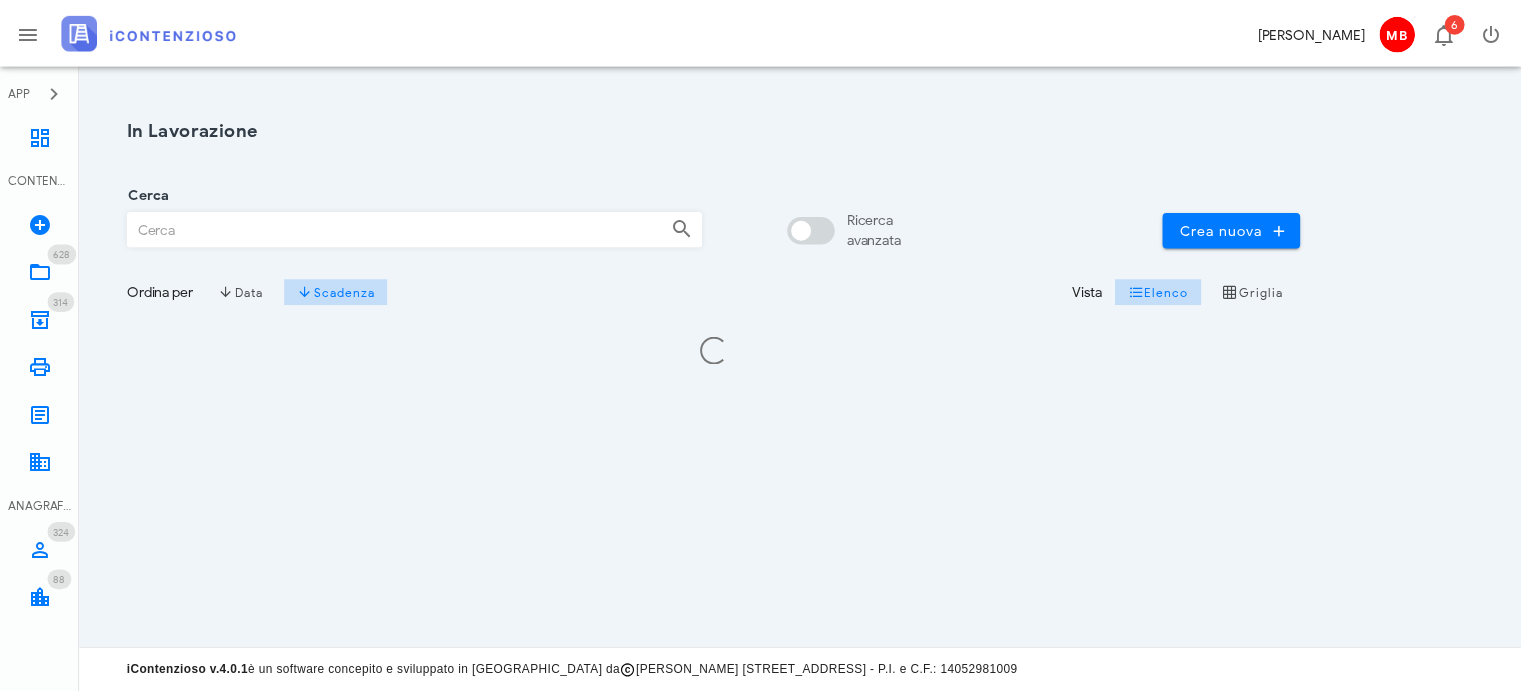 scroll, scrollTop: 0, scrollLeft: 0, axis: both 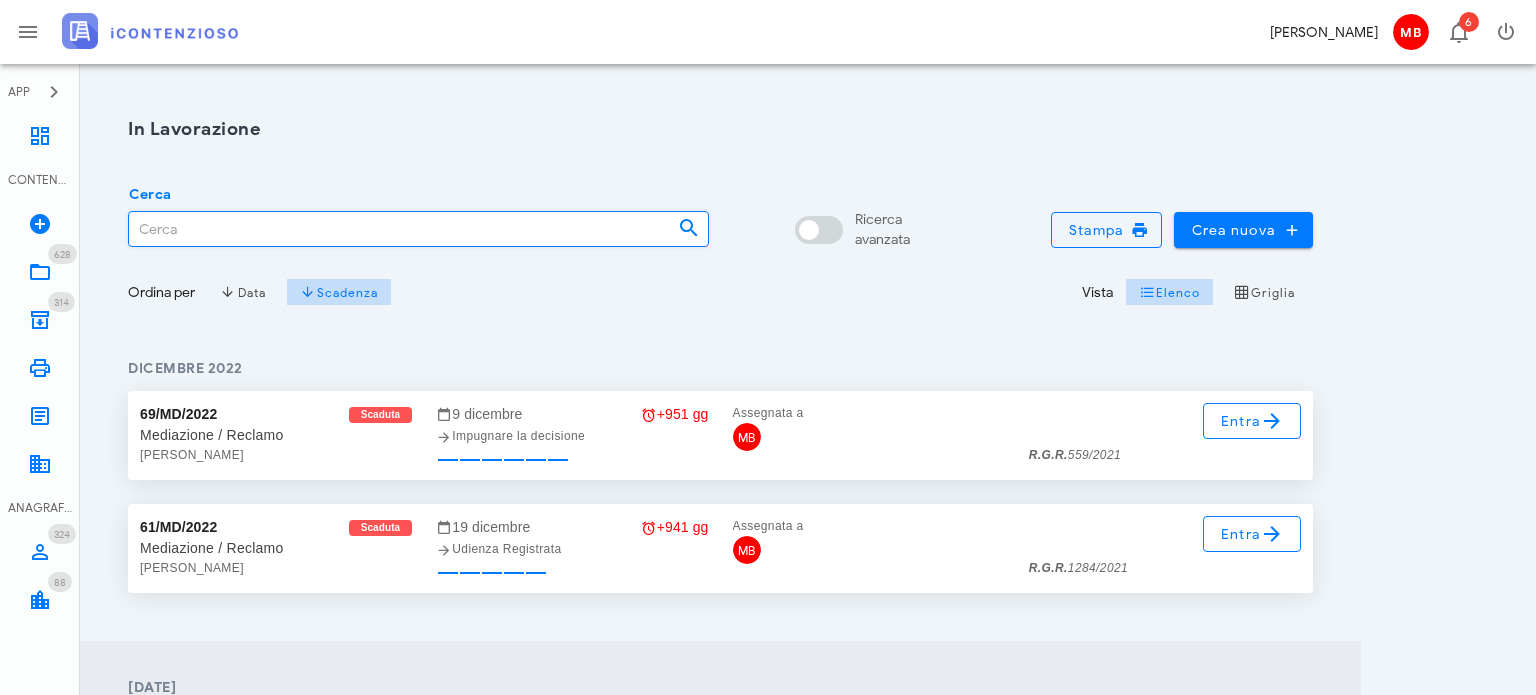 click on "Cerca" at bounding box center (395, 229) 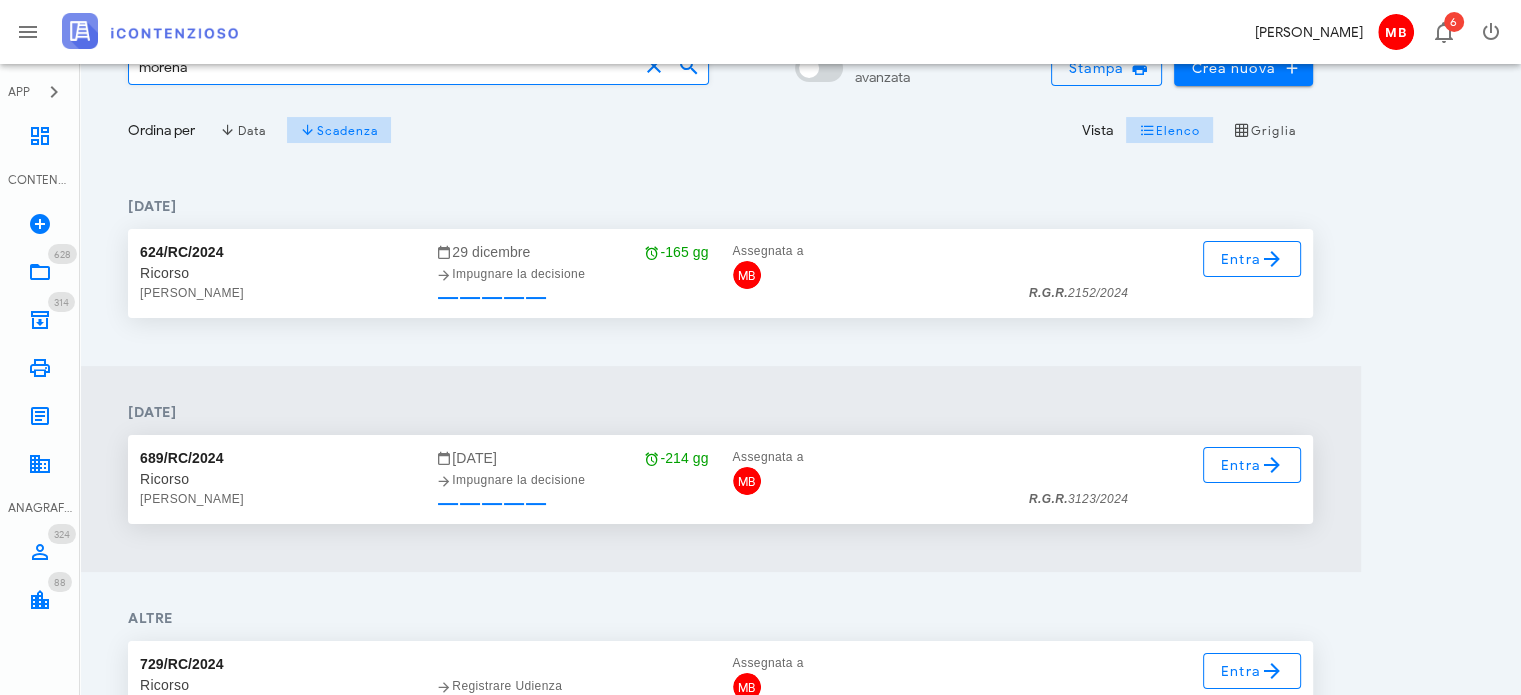 scroll, scrollTop: 200, scrollLeft: 0, axis: vertical 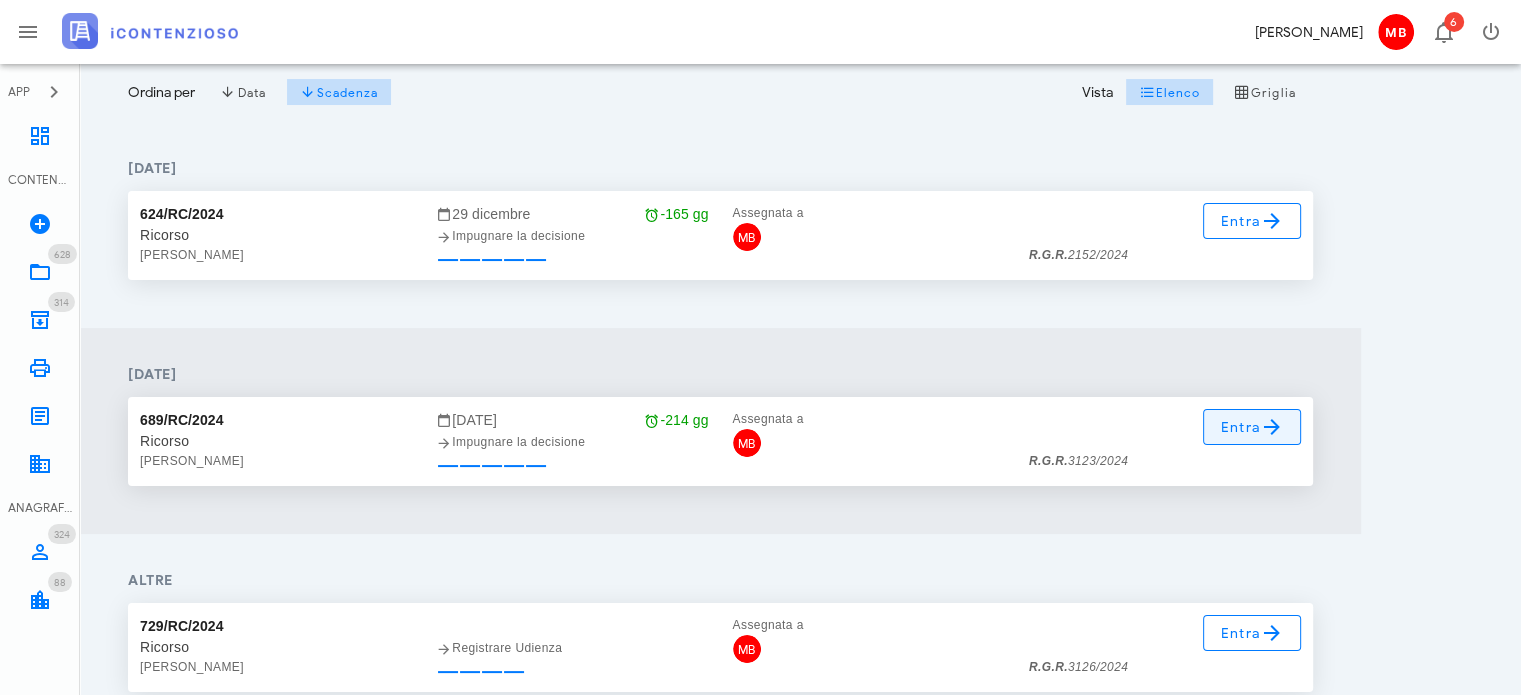 type on "morena" 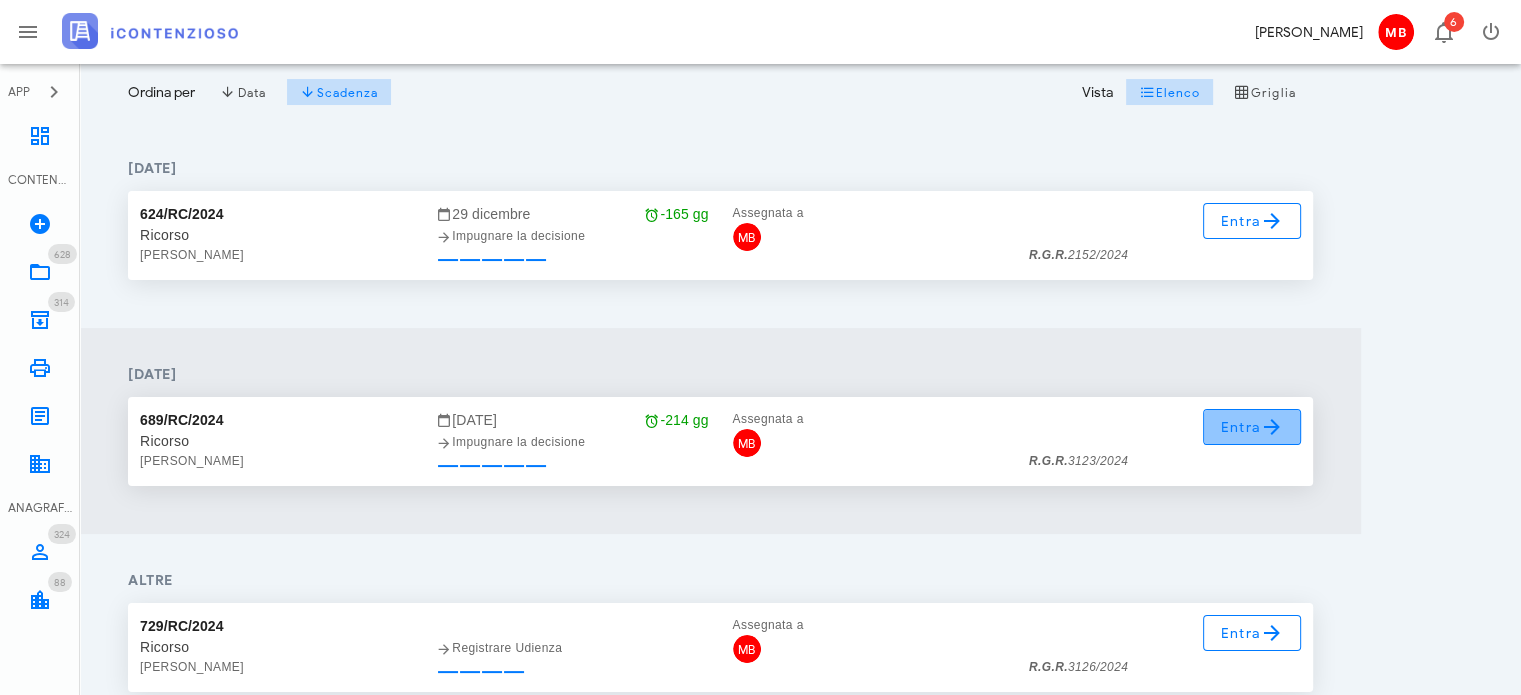 click on "Entra" at bounding box center [1252, 427] 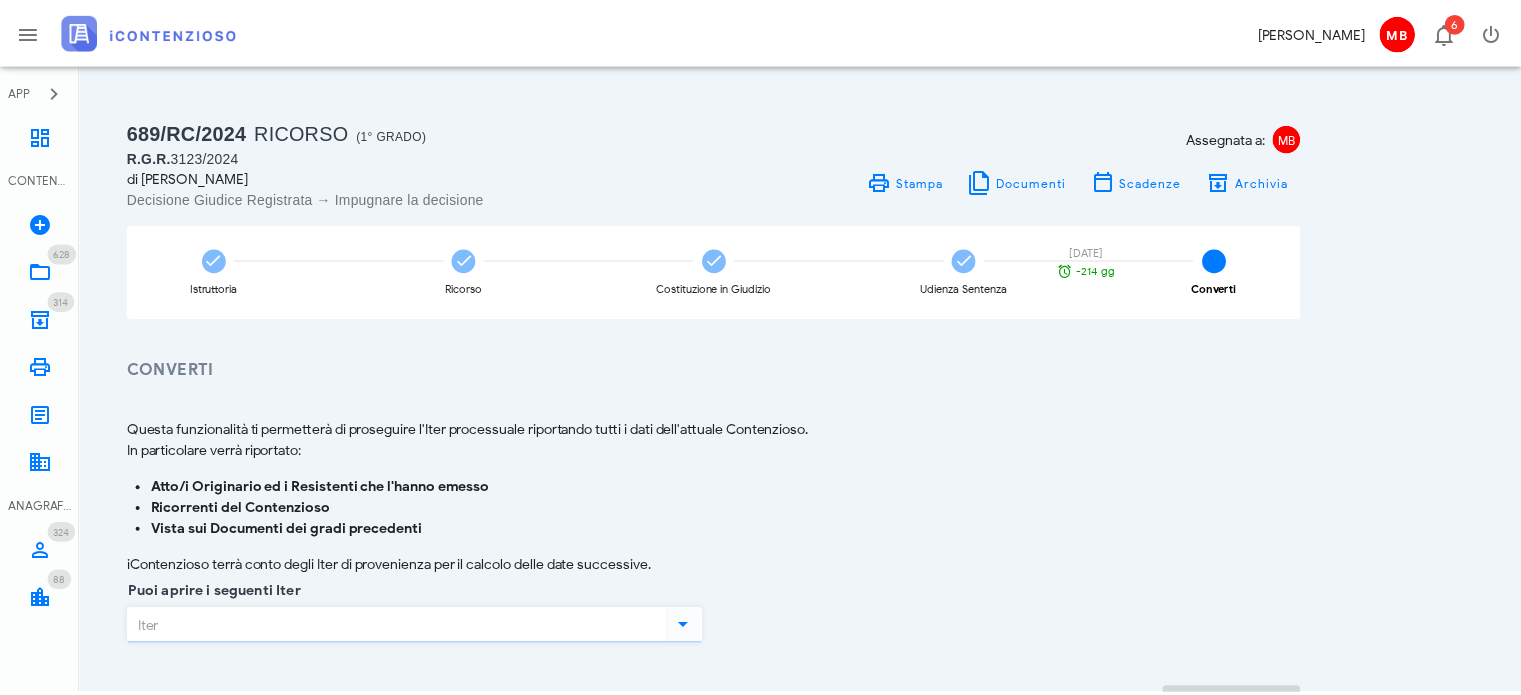 scroll, scrollTop: 0, scrollLeft: 0, axis: both 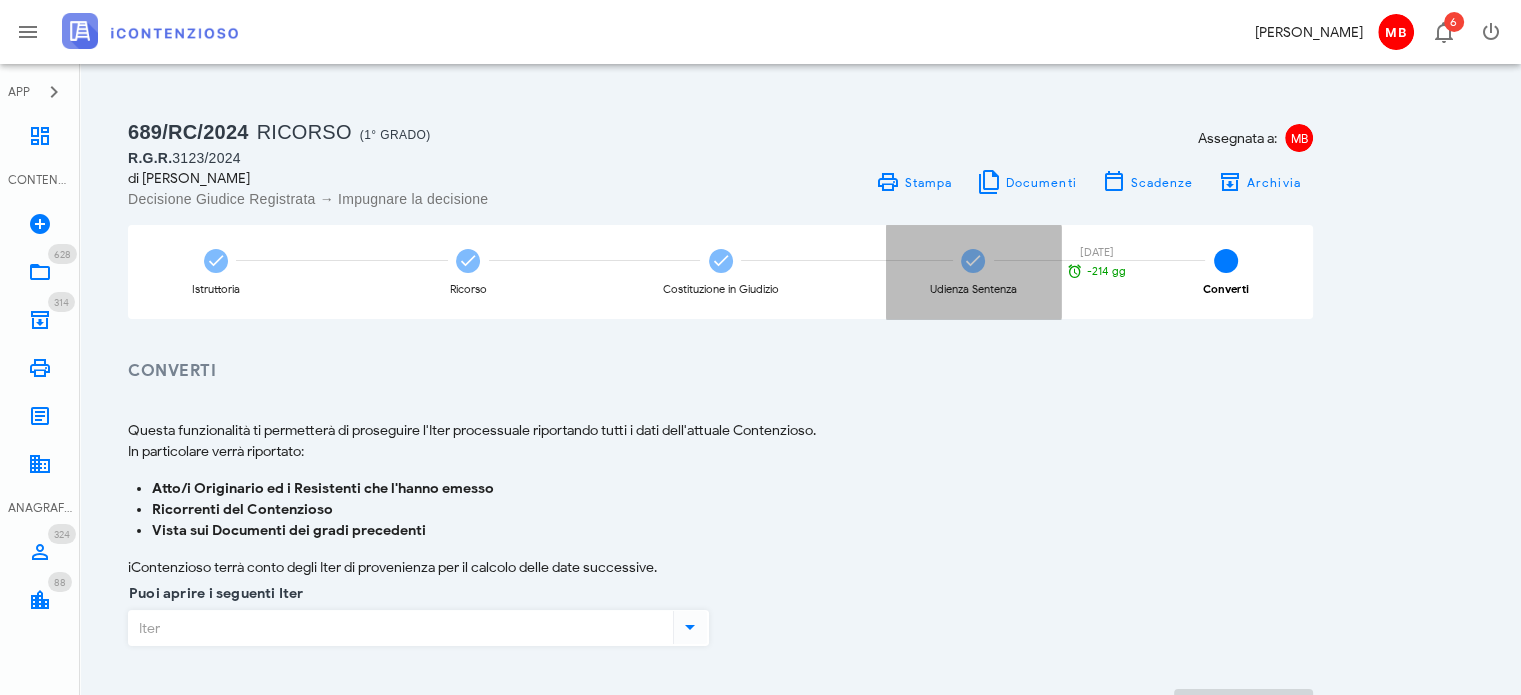 click on "Udienza Sentenza  [DATE]   -214 gg" at bounding box center [973, 272] 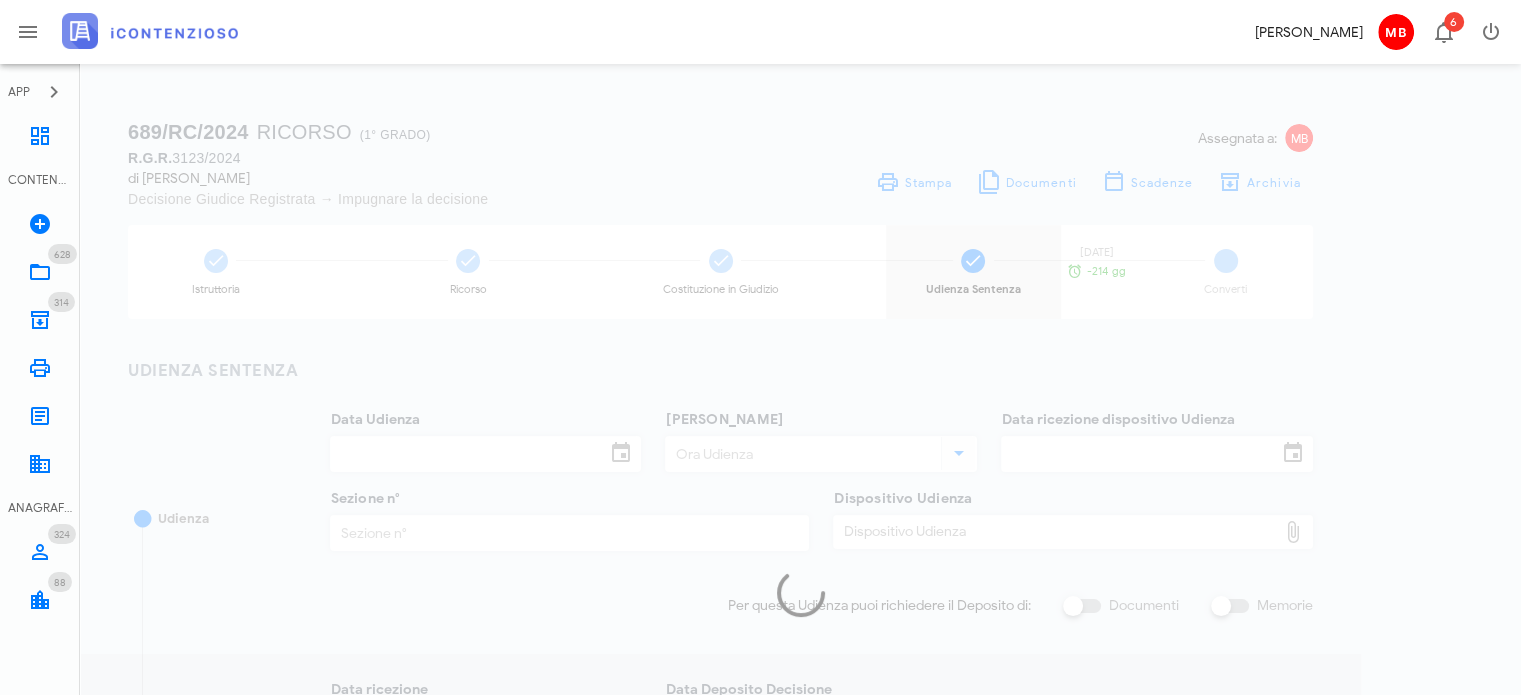 type on "[DATE]" 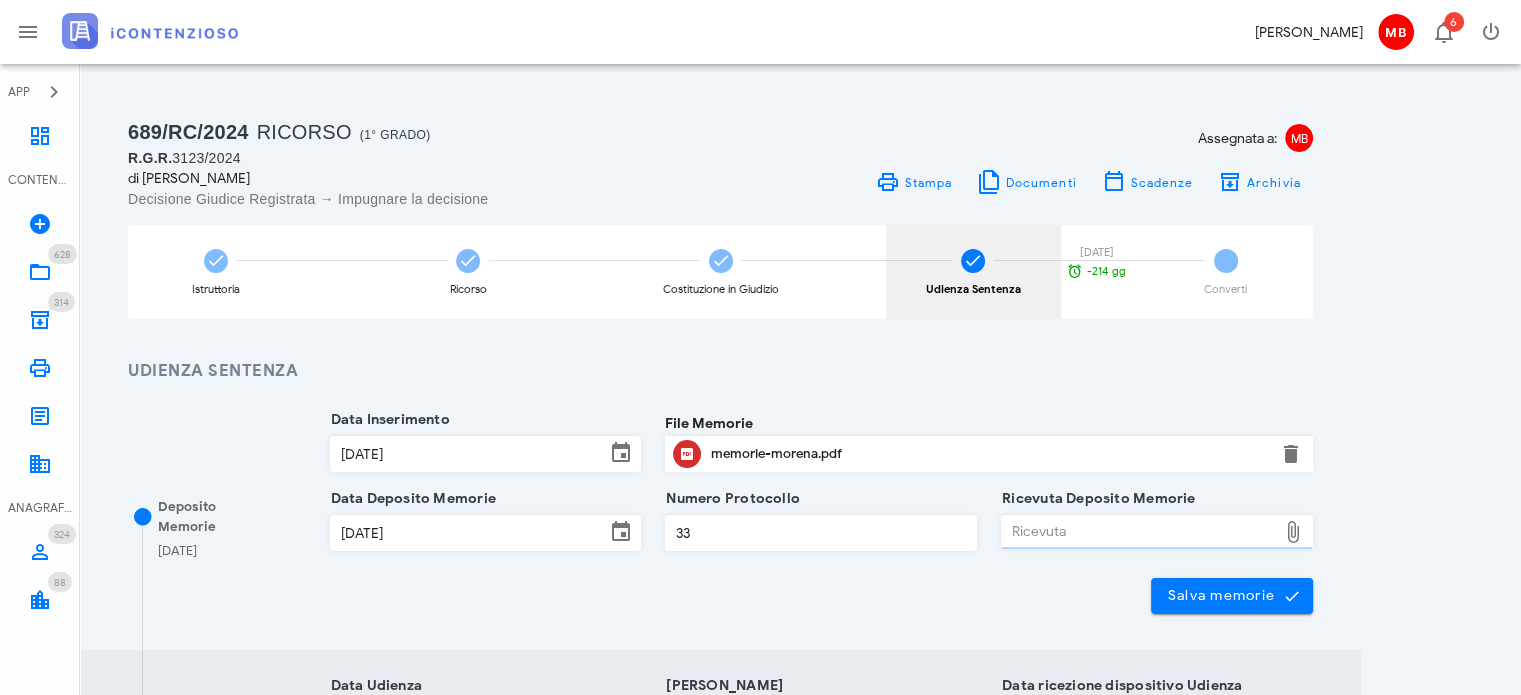 type on "Sfavorevole" 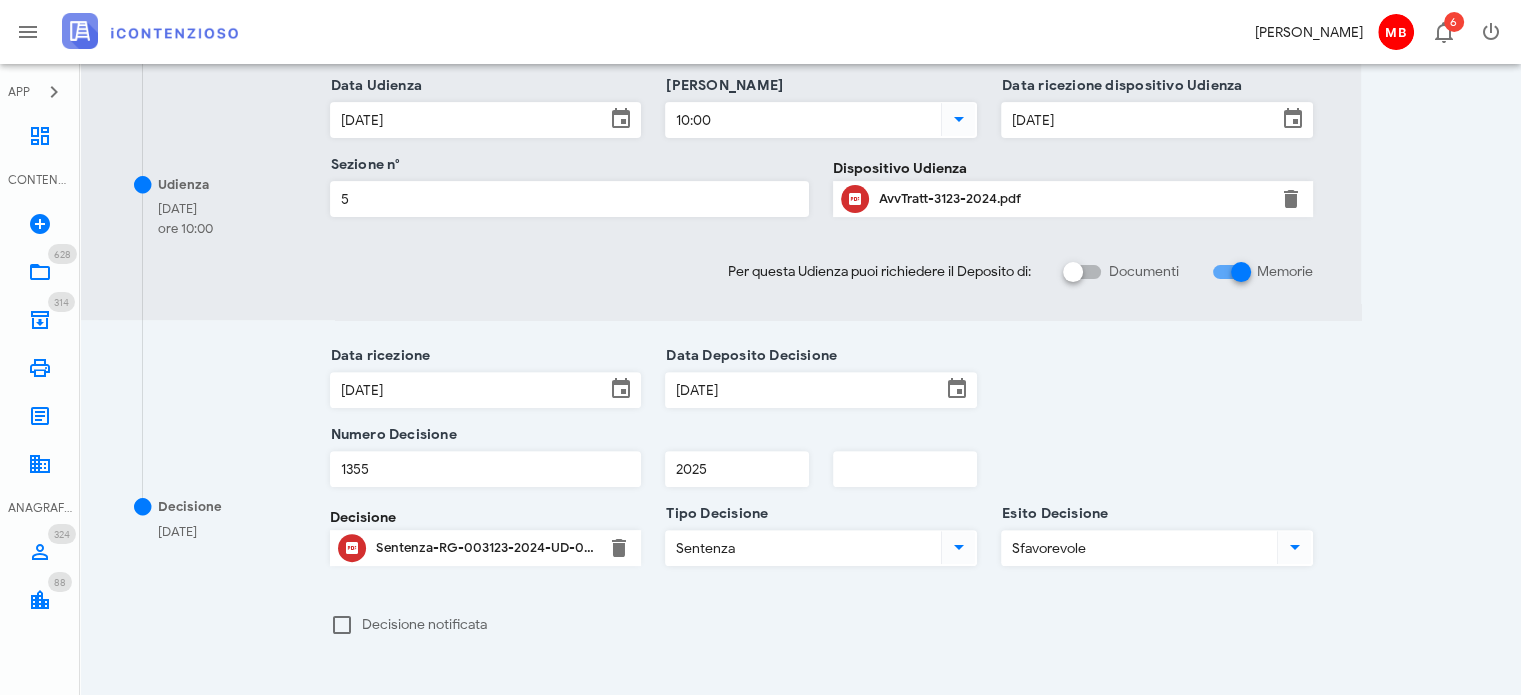 scroll, scrollTop: 300, scrollLeft: 0, axis: vertical 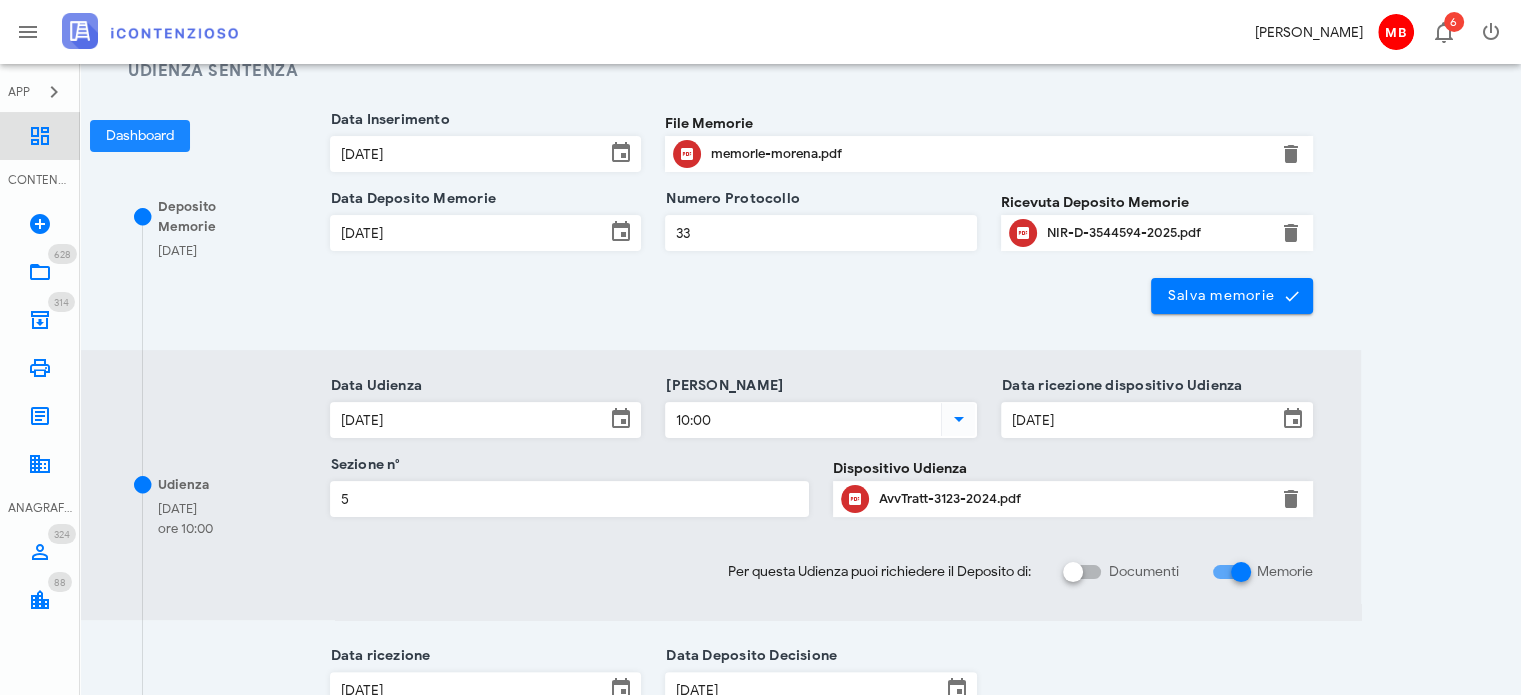 click at bounding box center (40, 136) 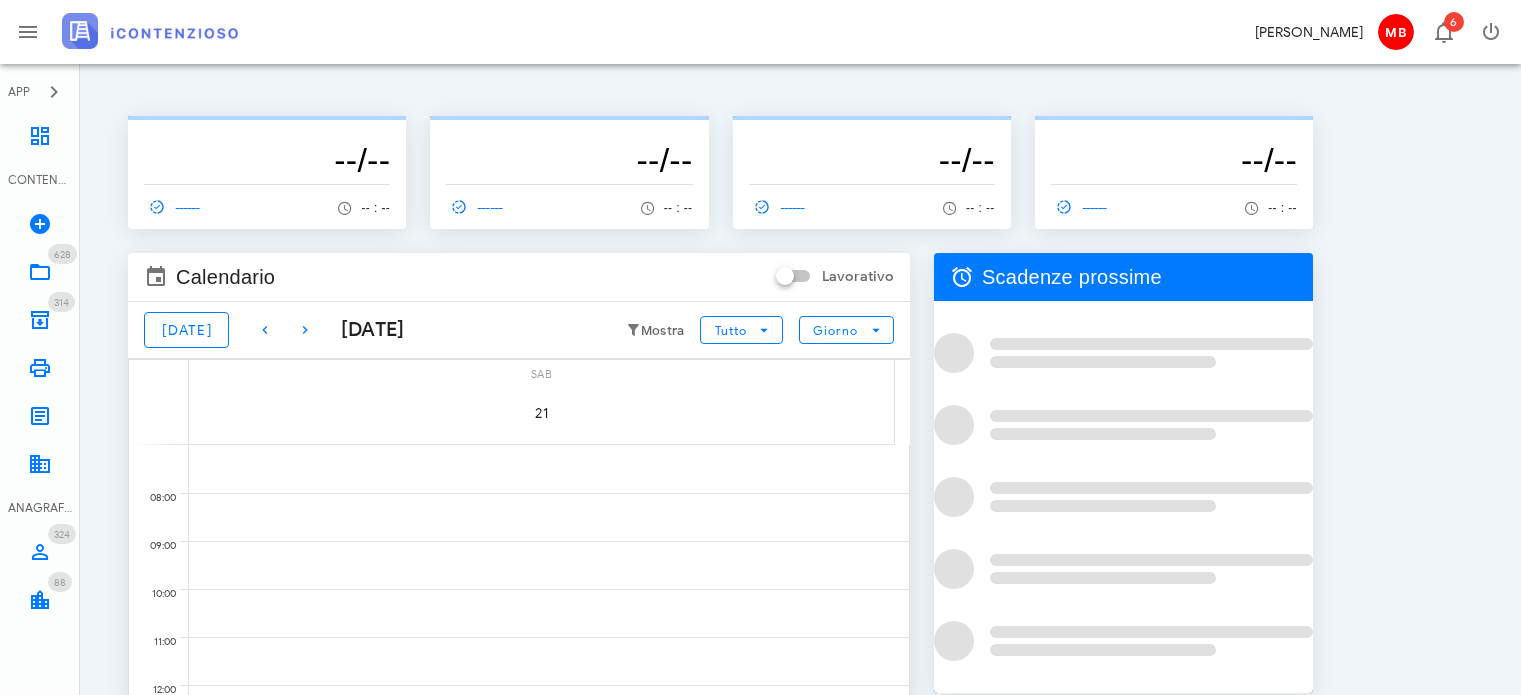 scroll, scrollTop: 0, scrollLeft: 0, axis: both 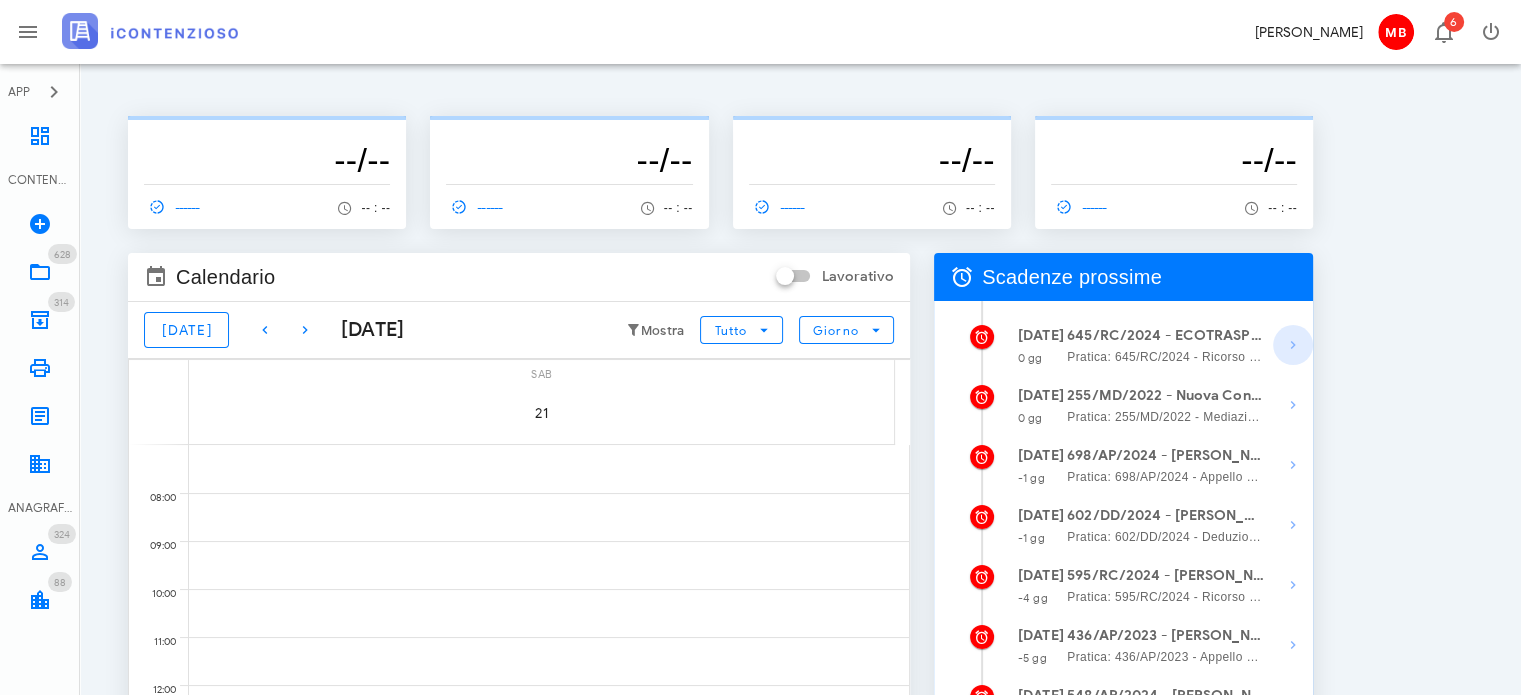 click at bounding box center [1293, 345] 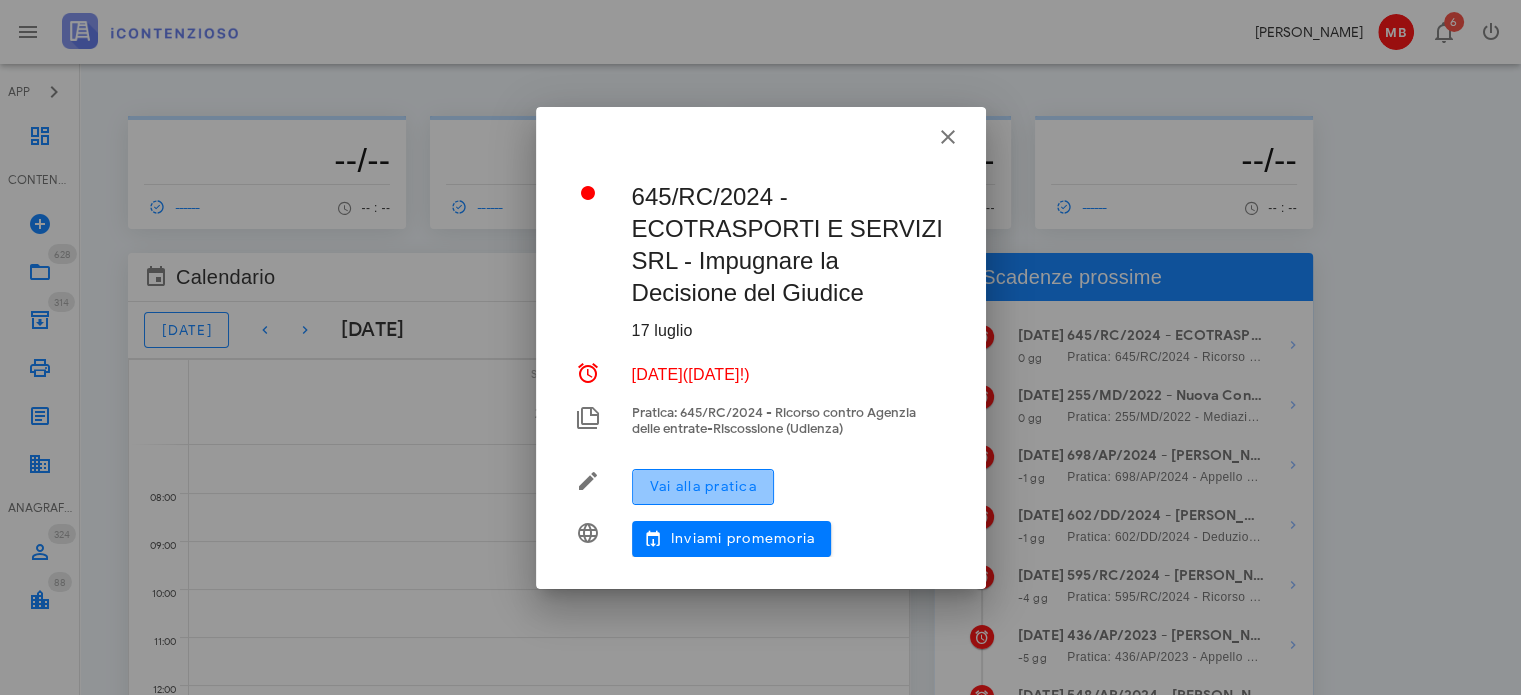 click on "Vai alla pratica" at bounding box center [703, 487] 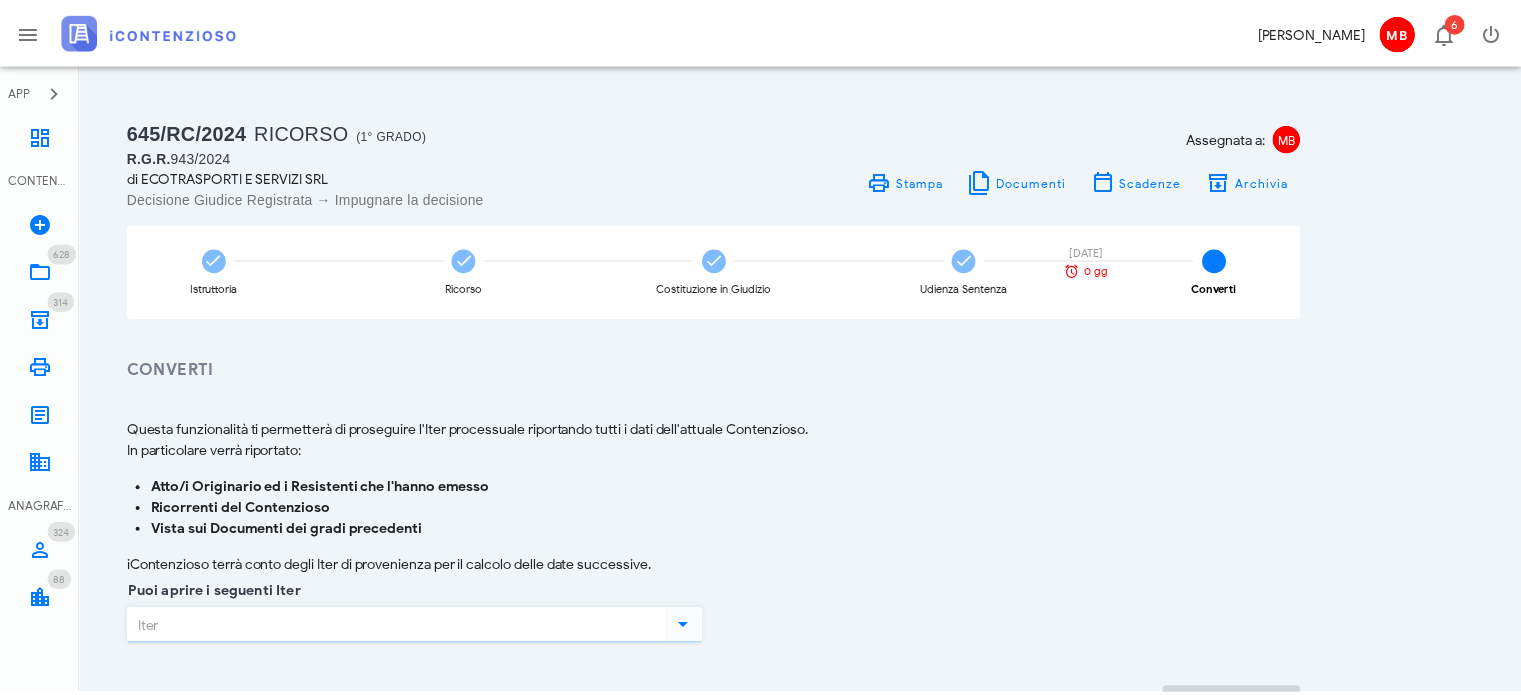scroll, scrollTop: 0, scrollLeft: 0, axis: both 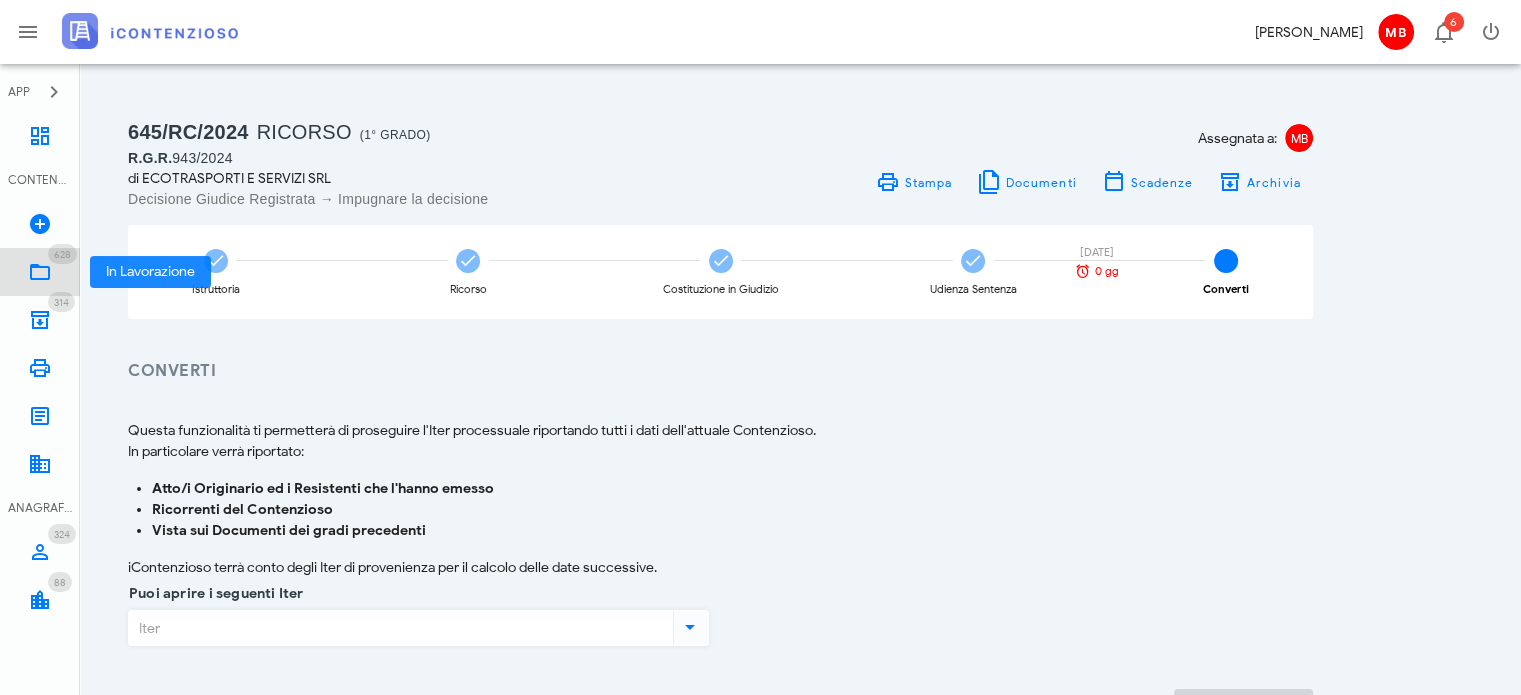 click on "628   In Lavorazione   628" at bounding box center [40, 272] 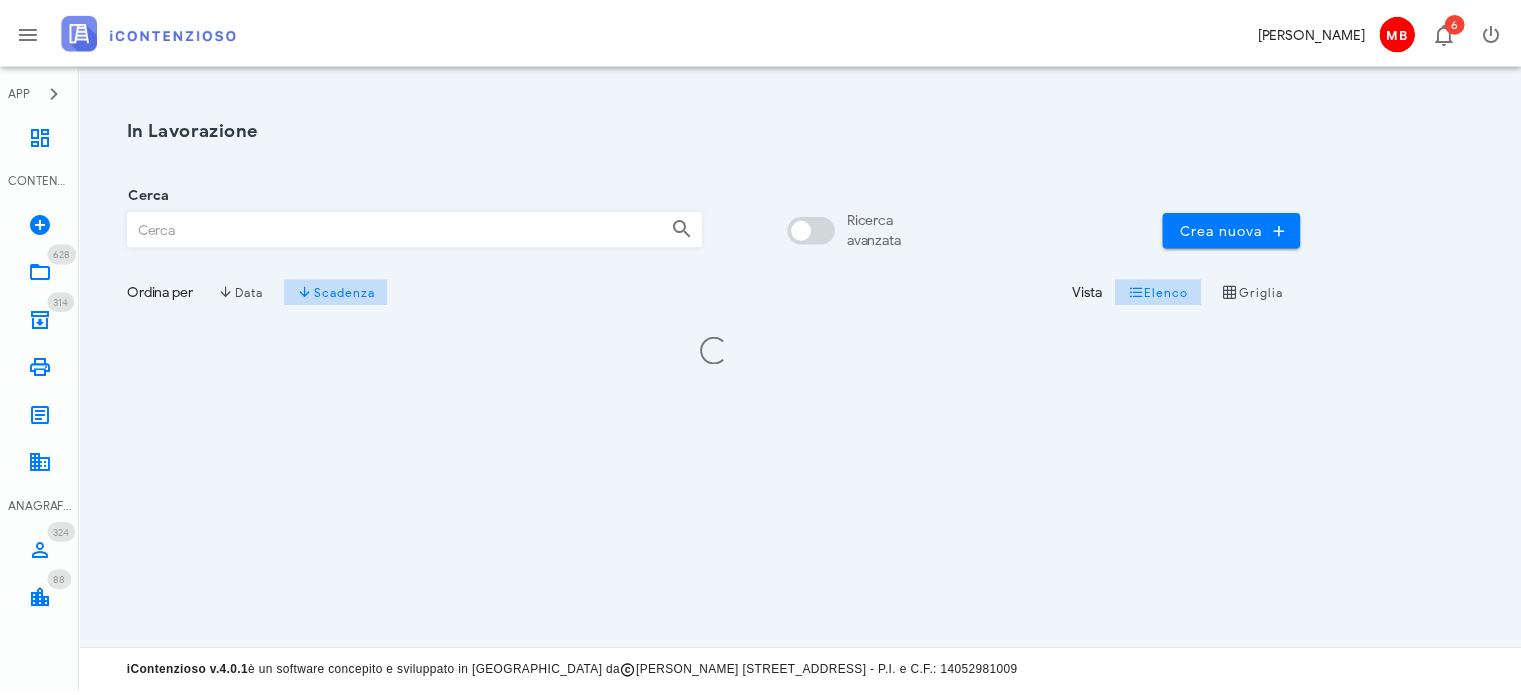 scroll, scrollTop: 0, scrollLeft: 0, axis: both 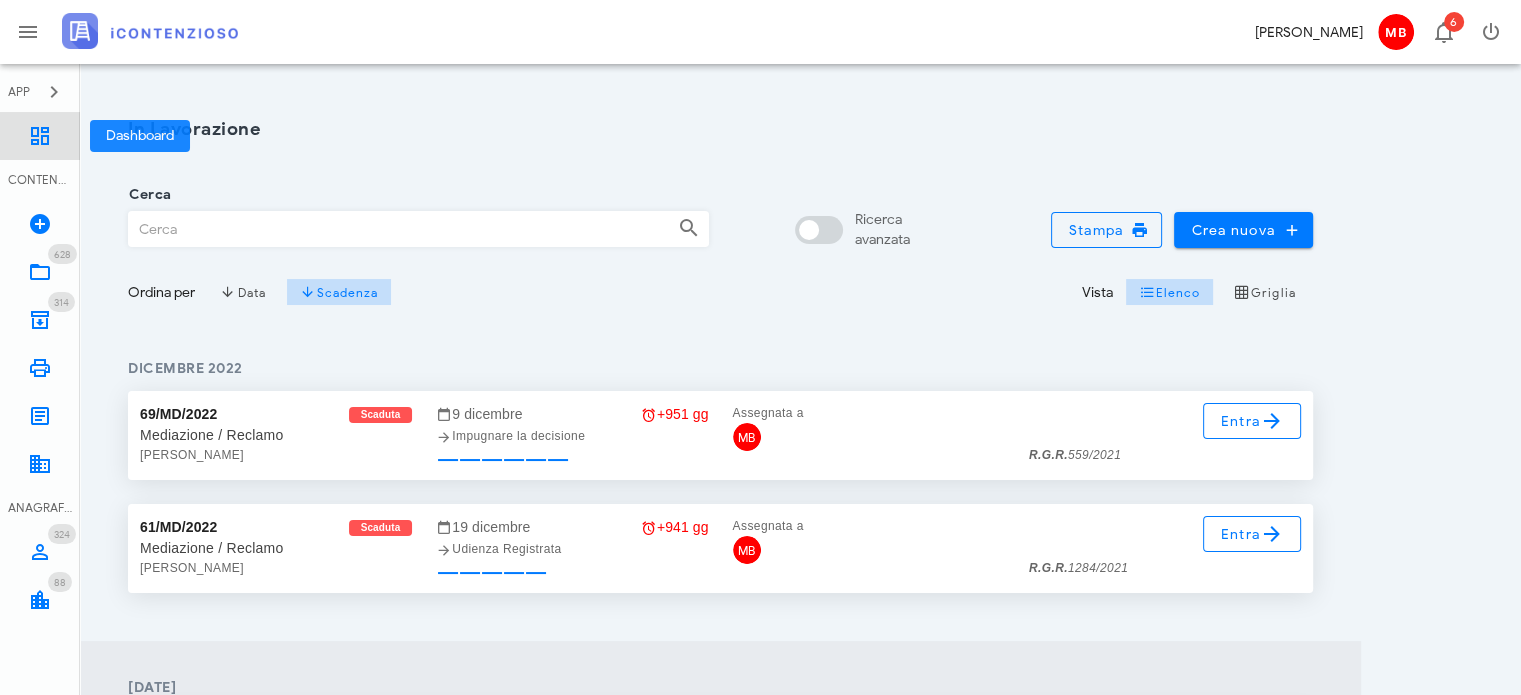 click at bounding box center (40, 136) 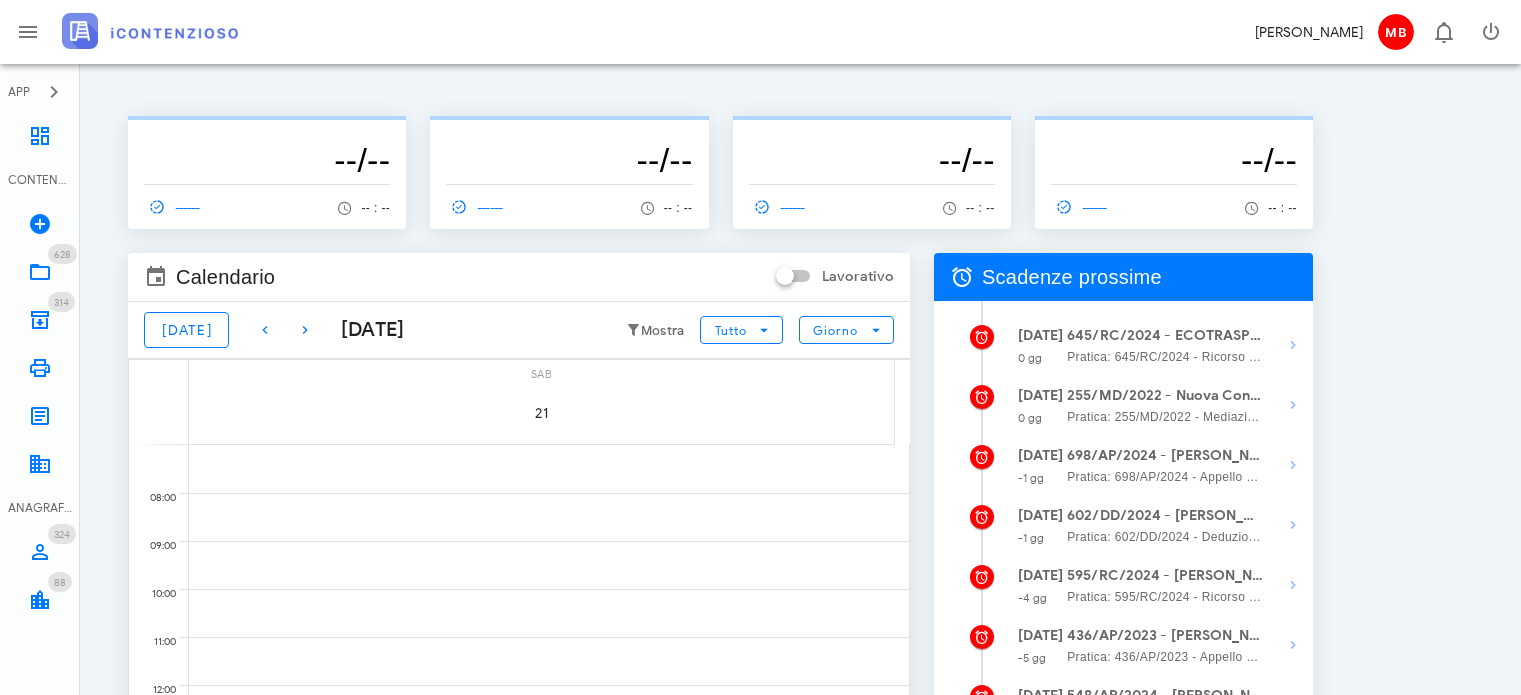 scroll, scrollTop: 0, scrollLeft: 0, axis: both 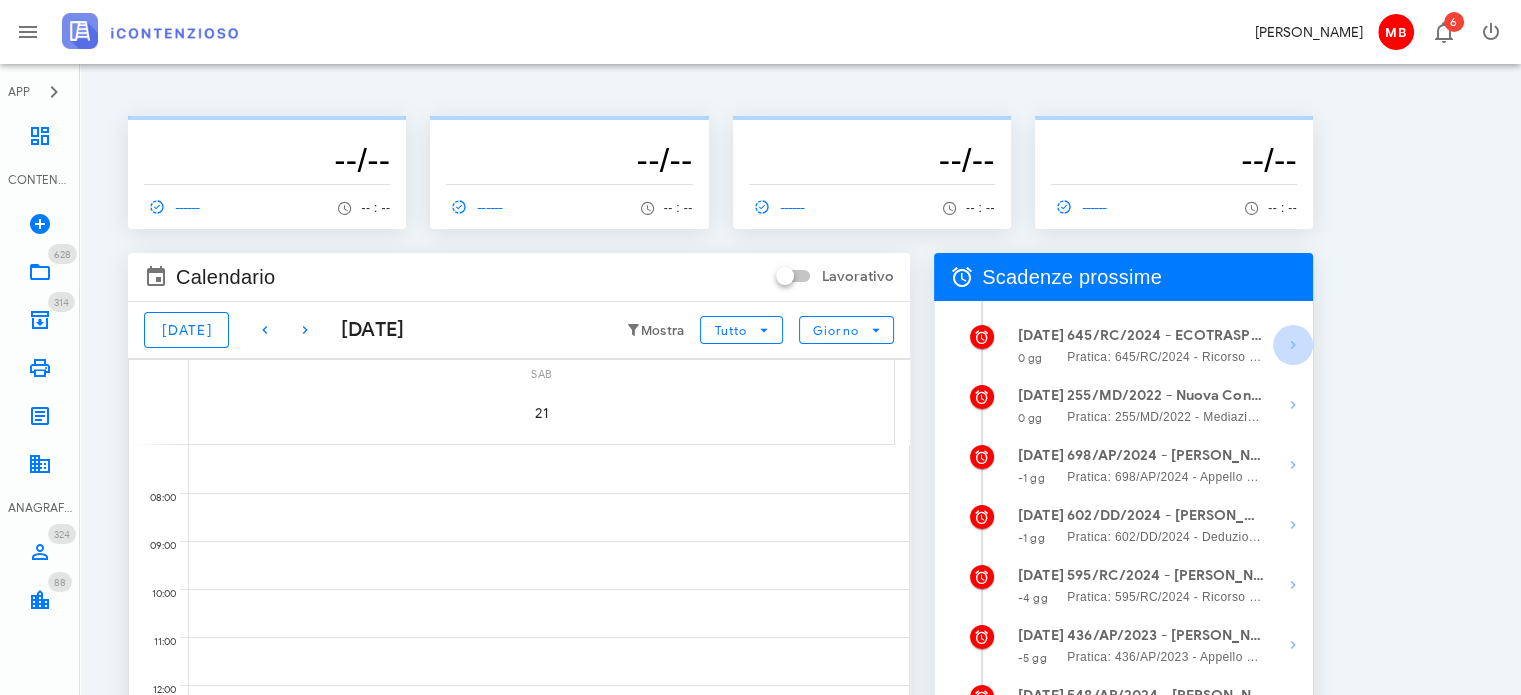 click at bounding box center [1293, 345] 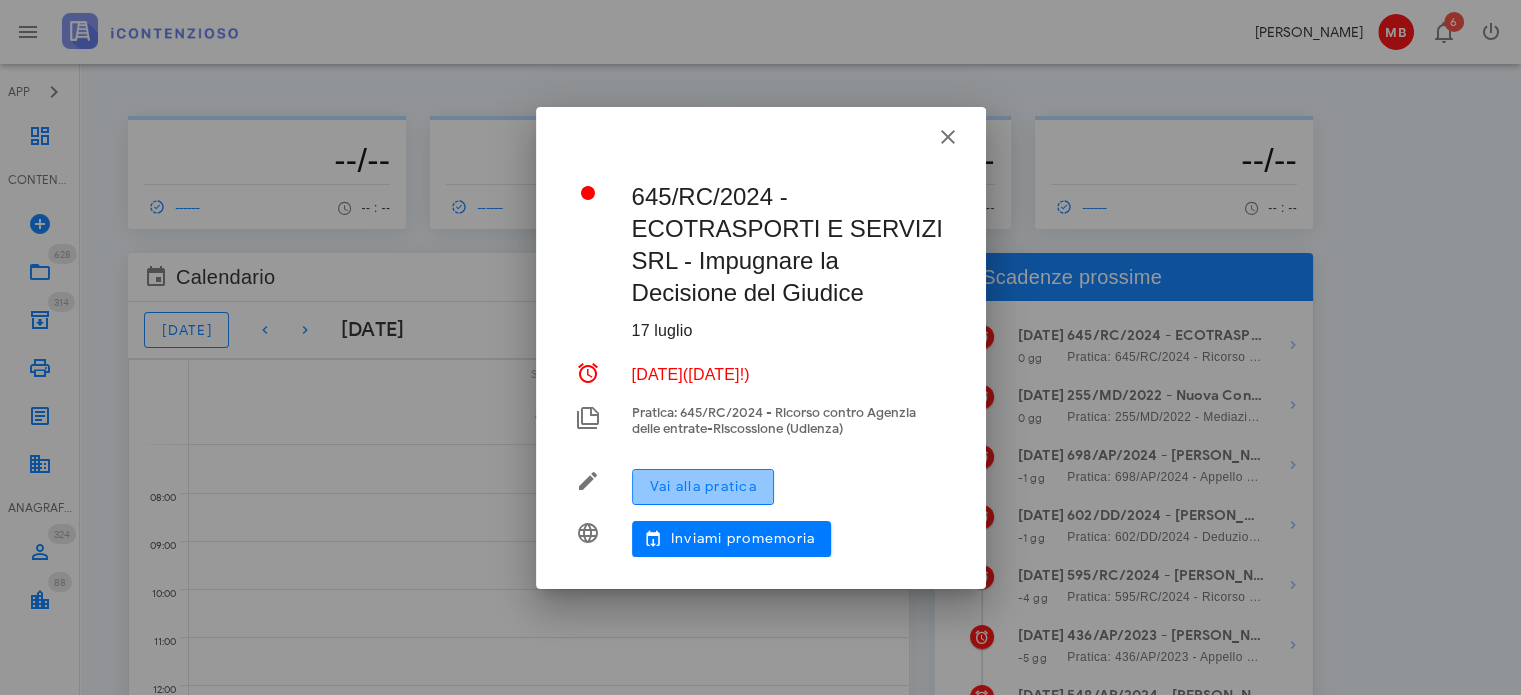 click on "Vai alla pratica" at bounding box center (703, 486) 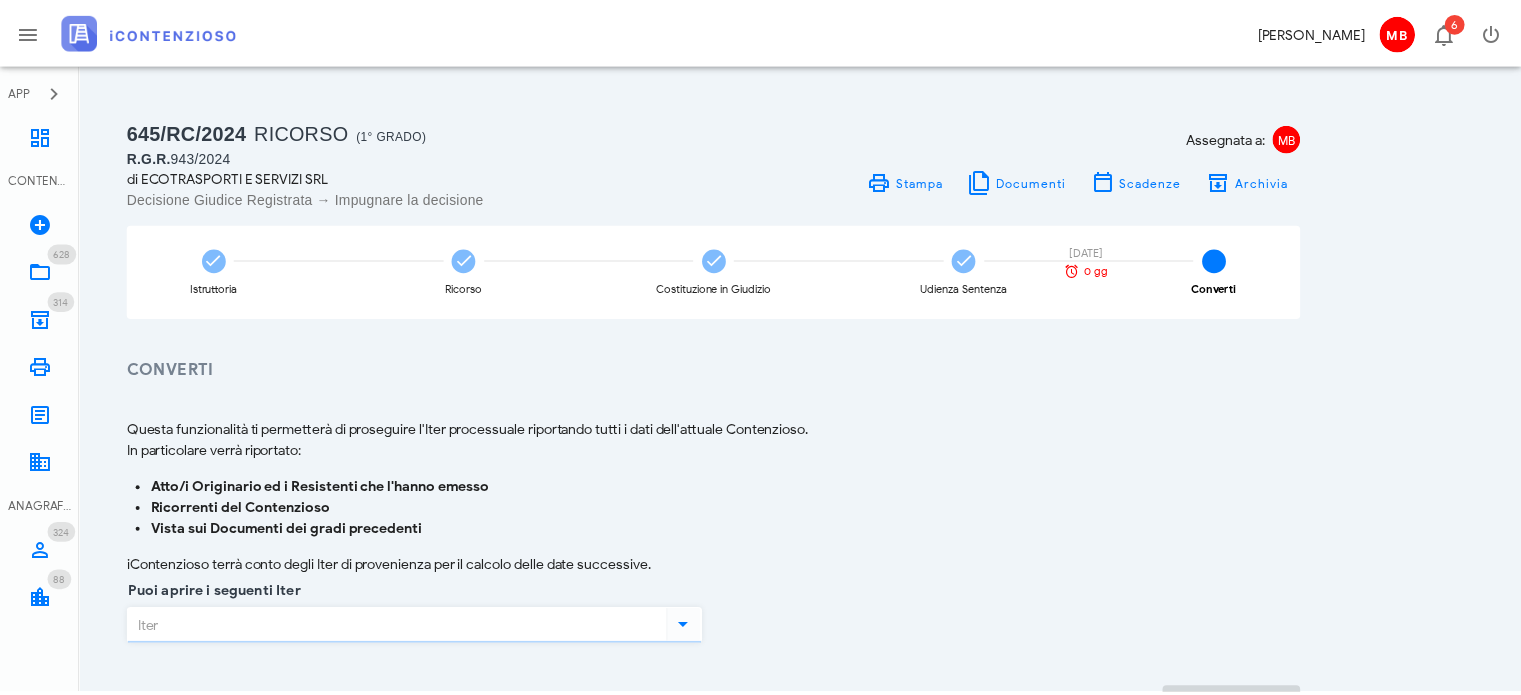 scroll, scrollTop: 0, scrollLeft: 0, axis: both 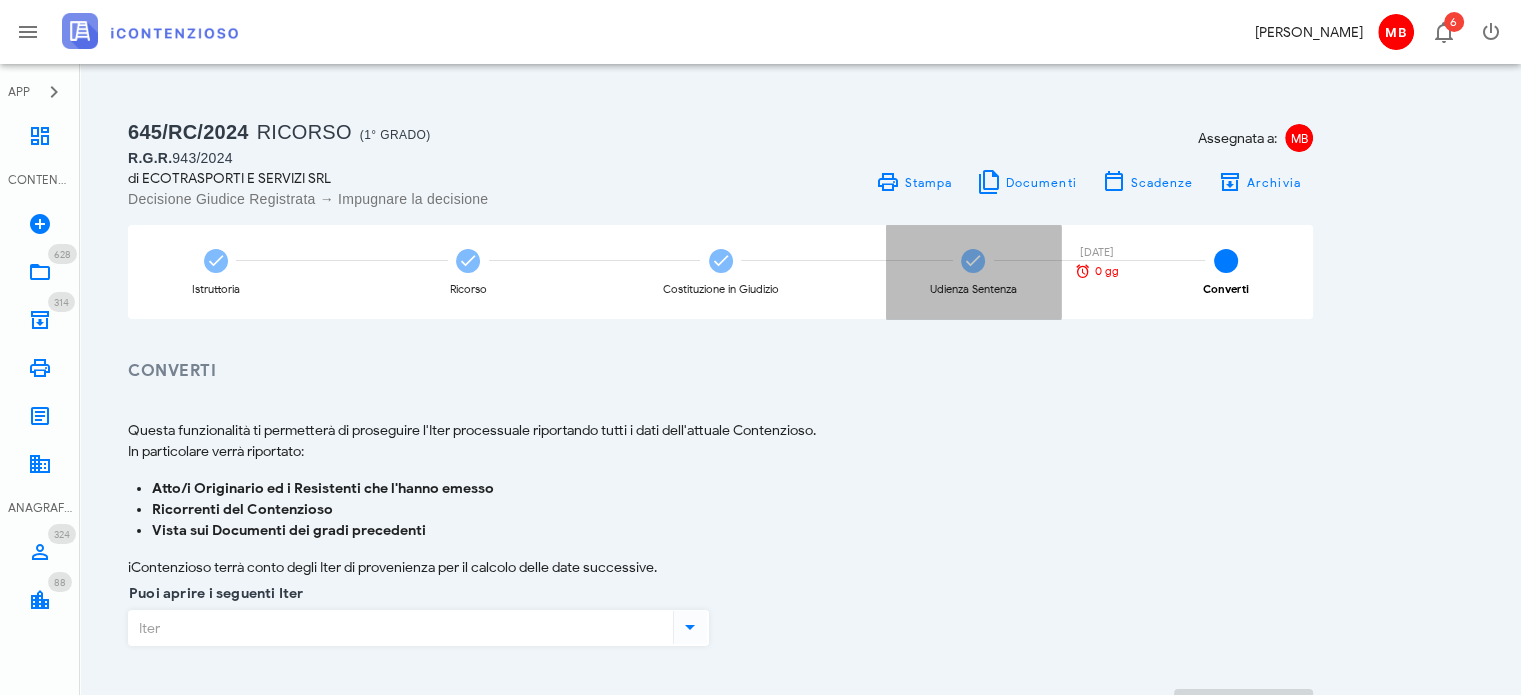 click on "Udienza Sentenza  [DATE]   0 gg" at bounding box center [973, 272] 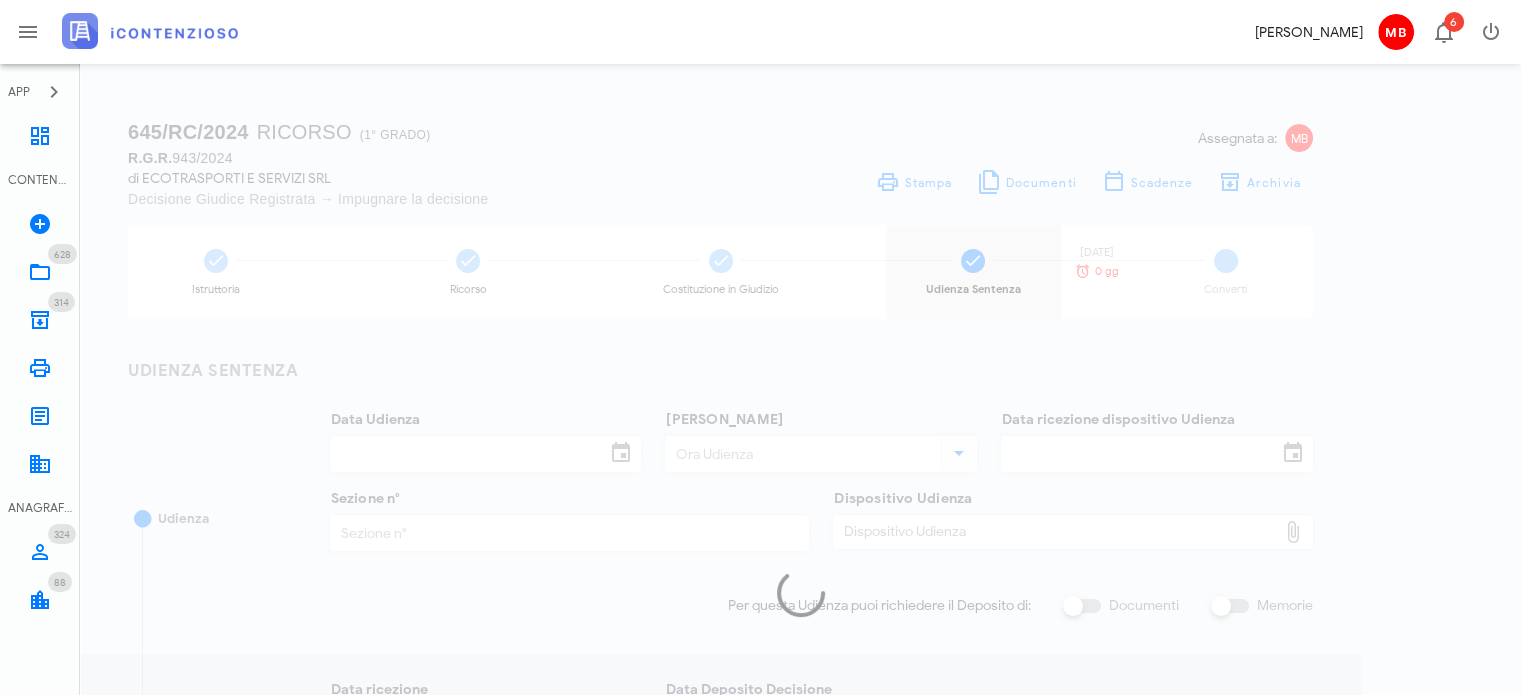type on "[DATE]" 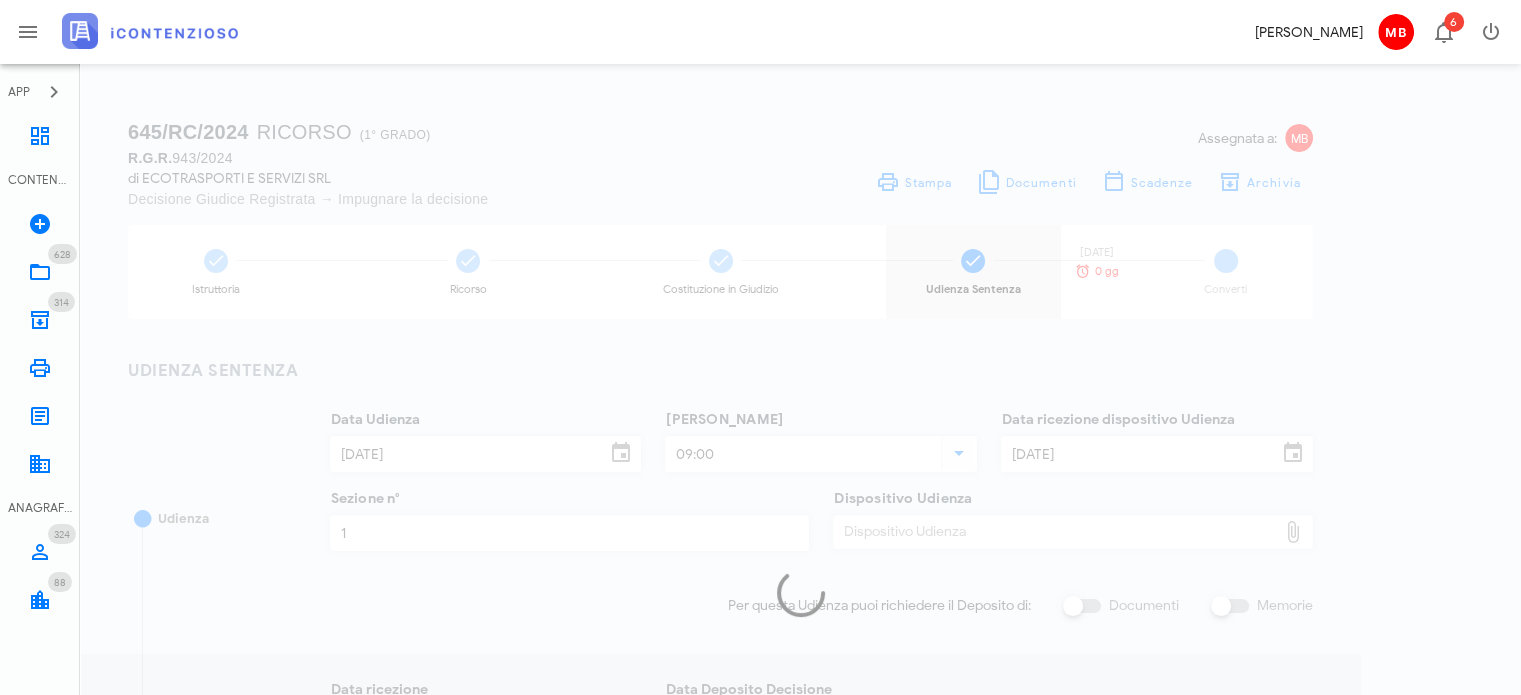 type on "Sentenza" 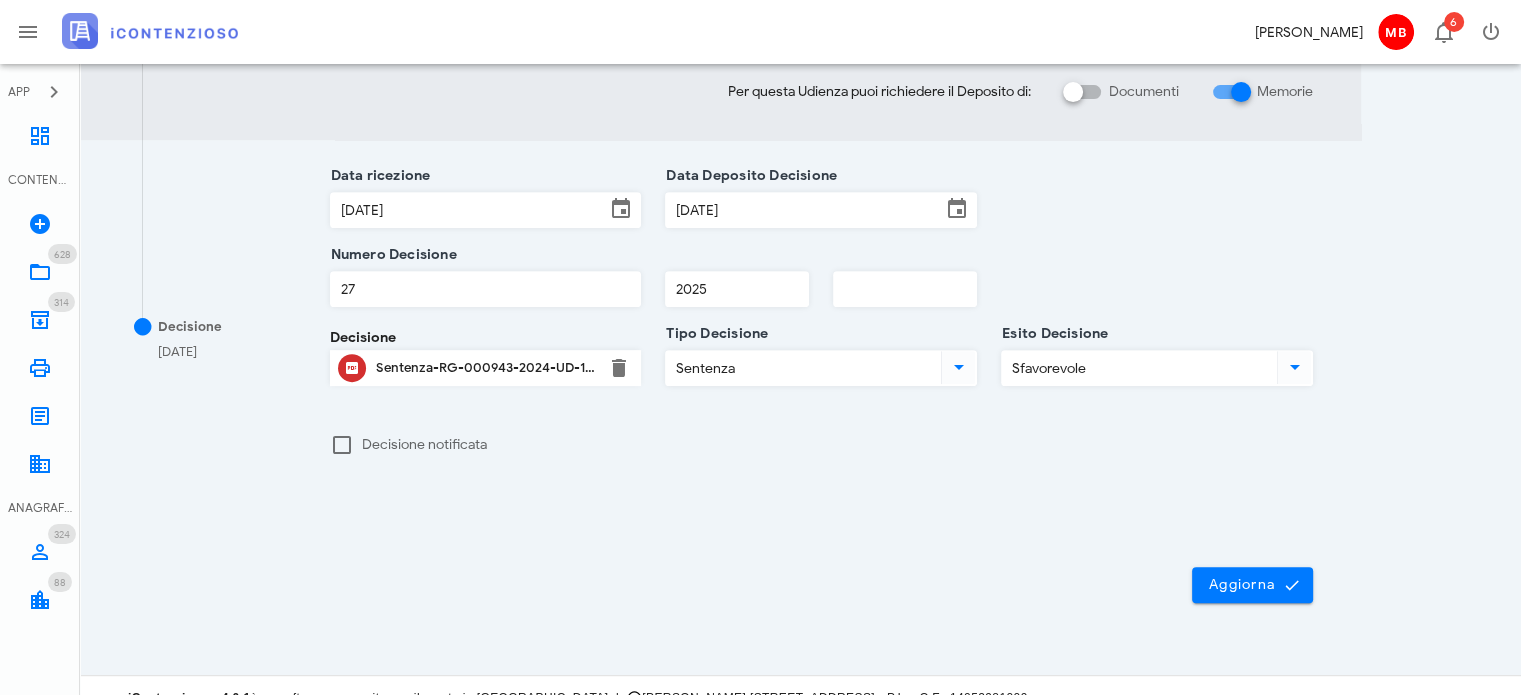 scroll, scrollTop: 800, scrollLeft: 0, axis: vertical 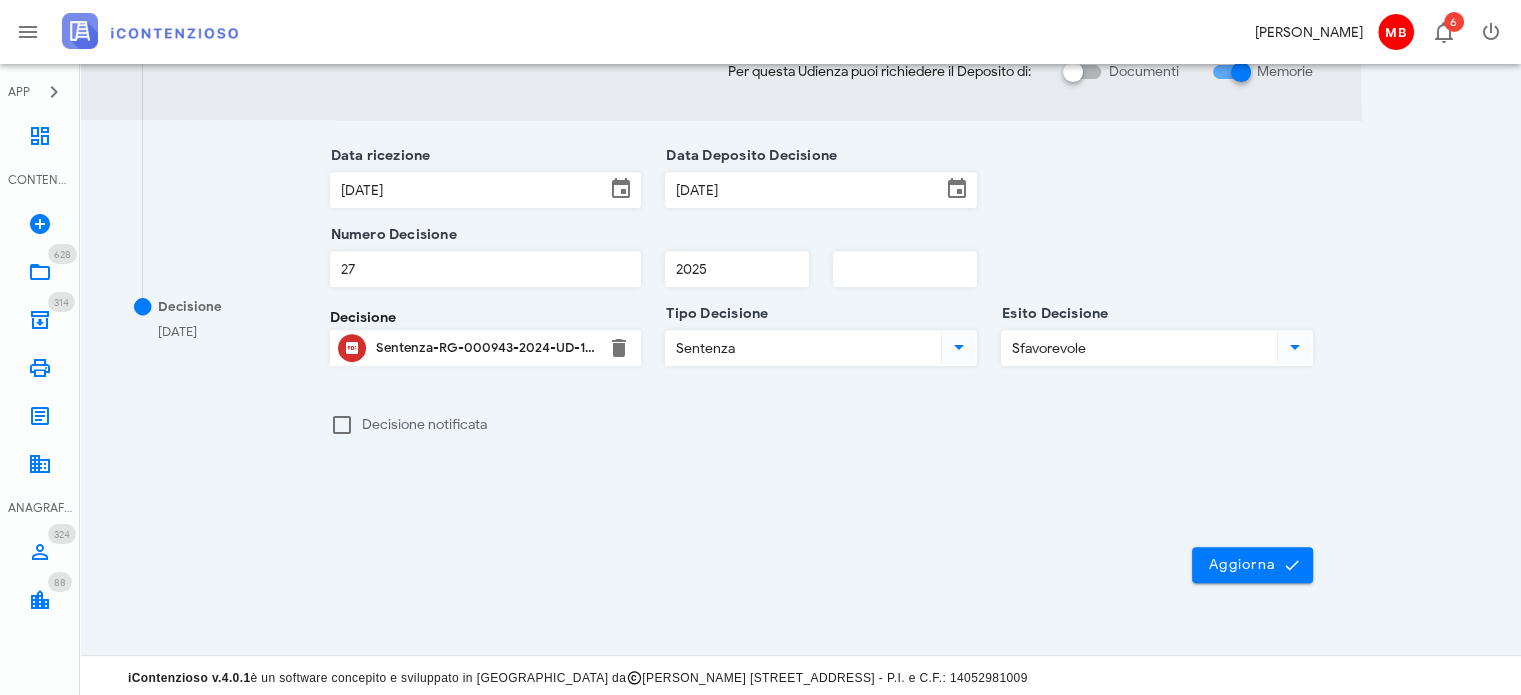 click on "Sentenza-RG-000943-2024-UD-14012025.pdf" at bounding box center [486, 348] 